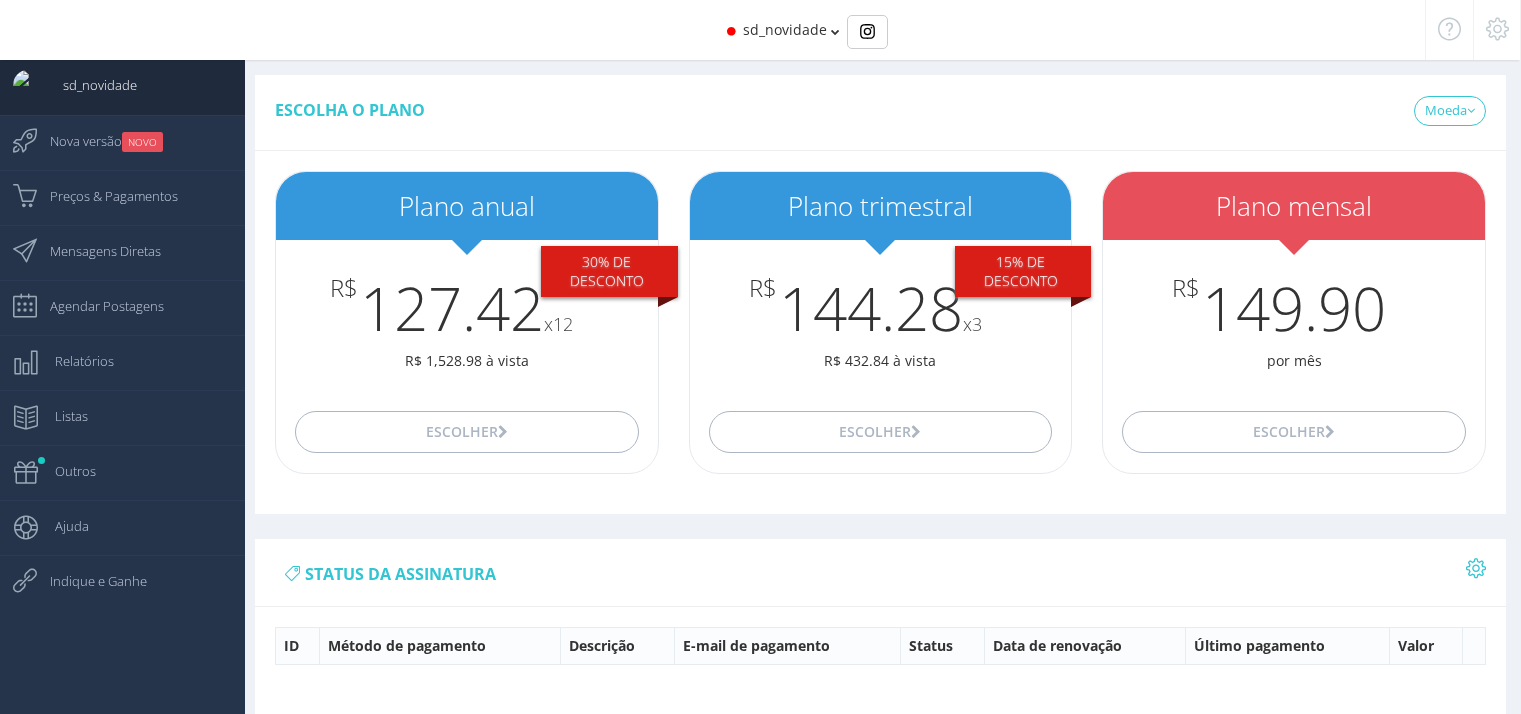 scroll, scrollTop: 0, scrollLeft: 0, axis: both 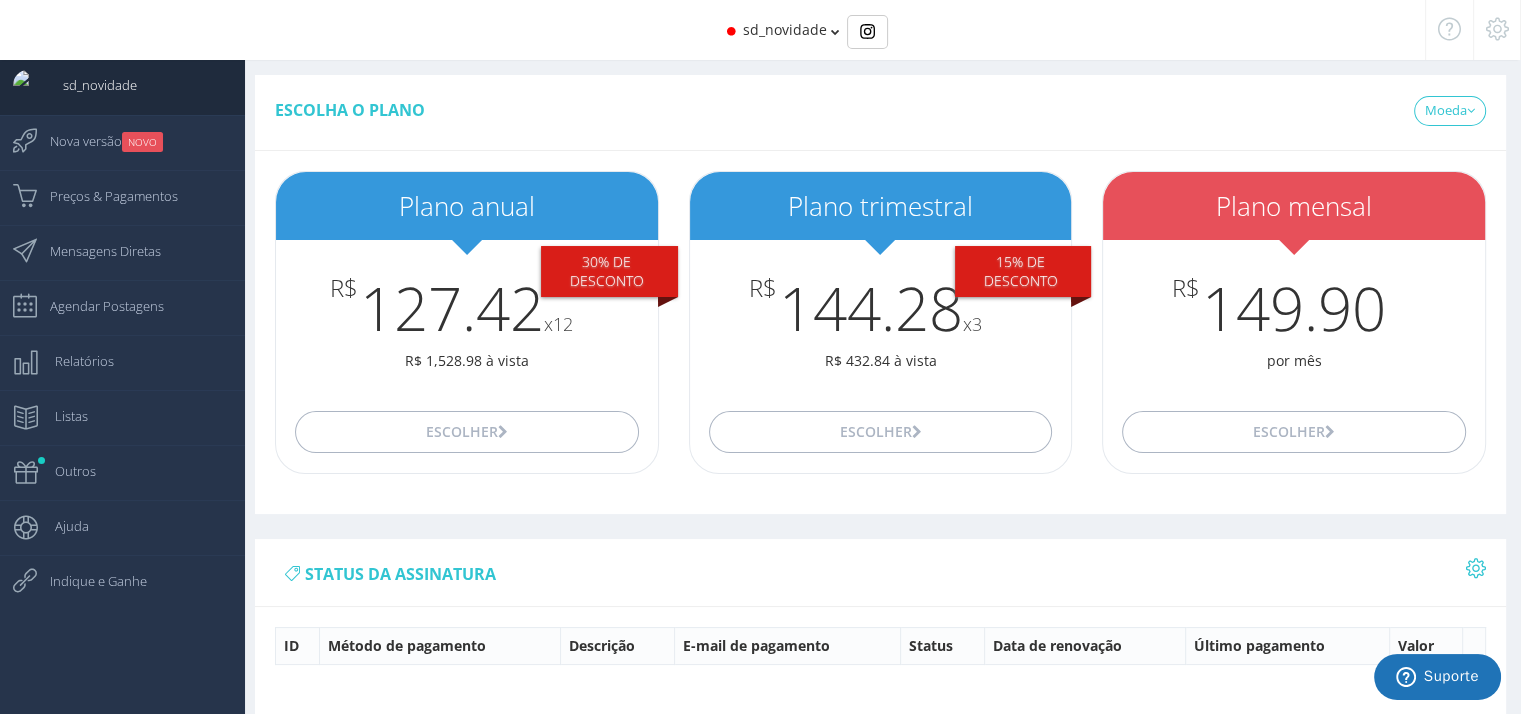 click at bounding box center (1497, 30) 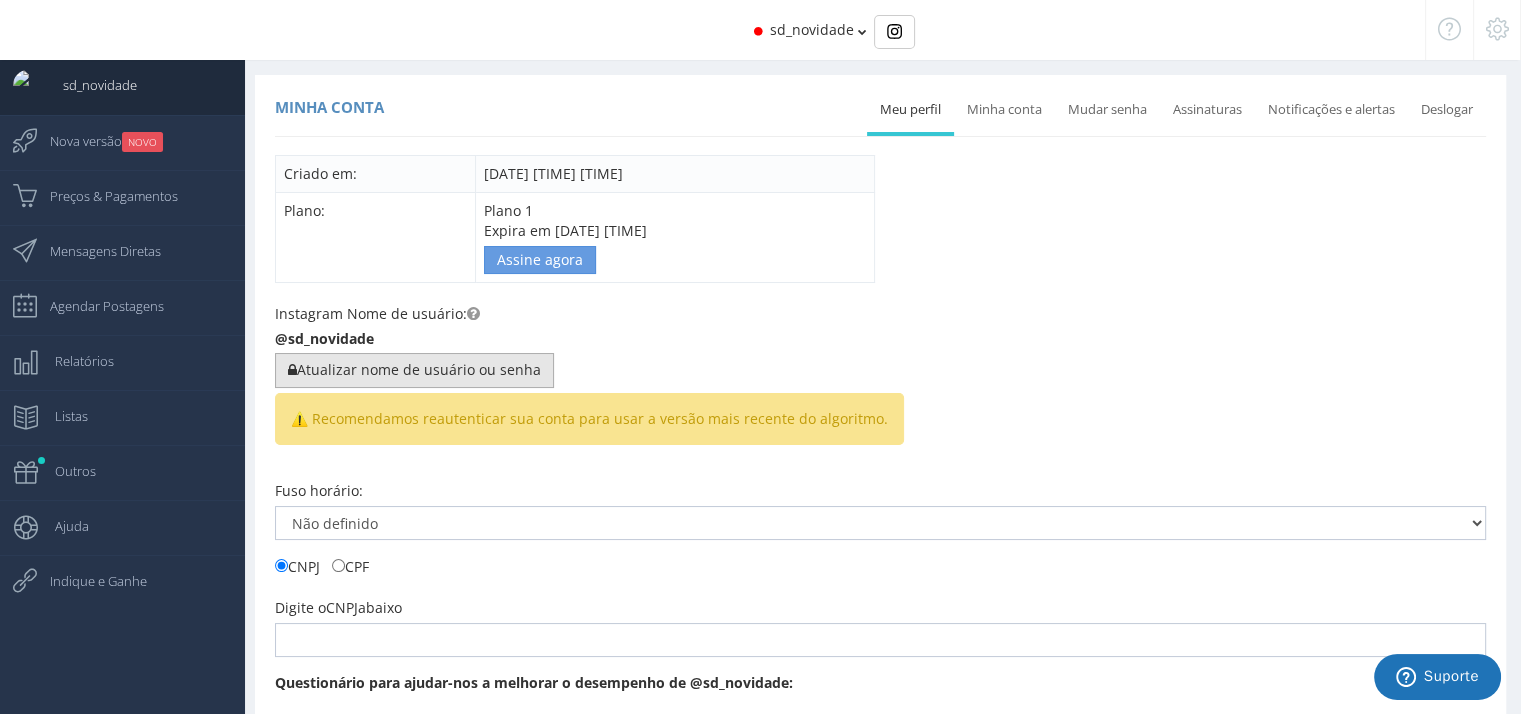 click on "Atualizar nome de usuário ou senha" at bounding box center [414, 370] 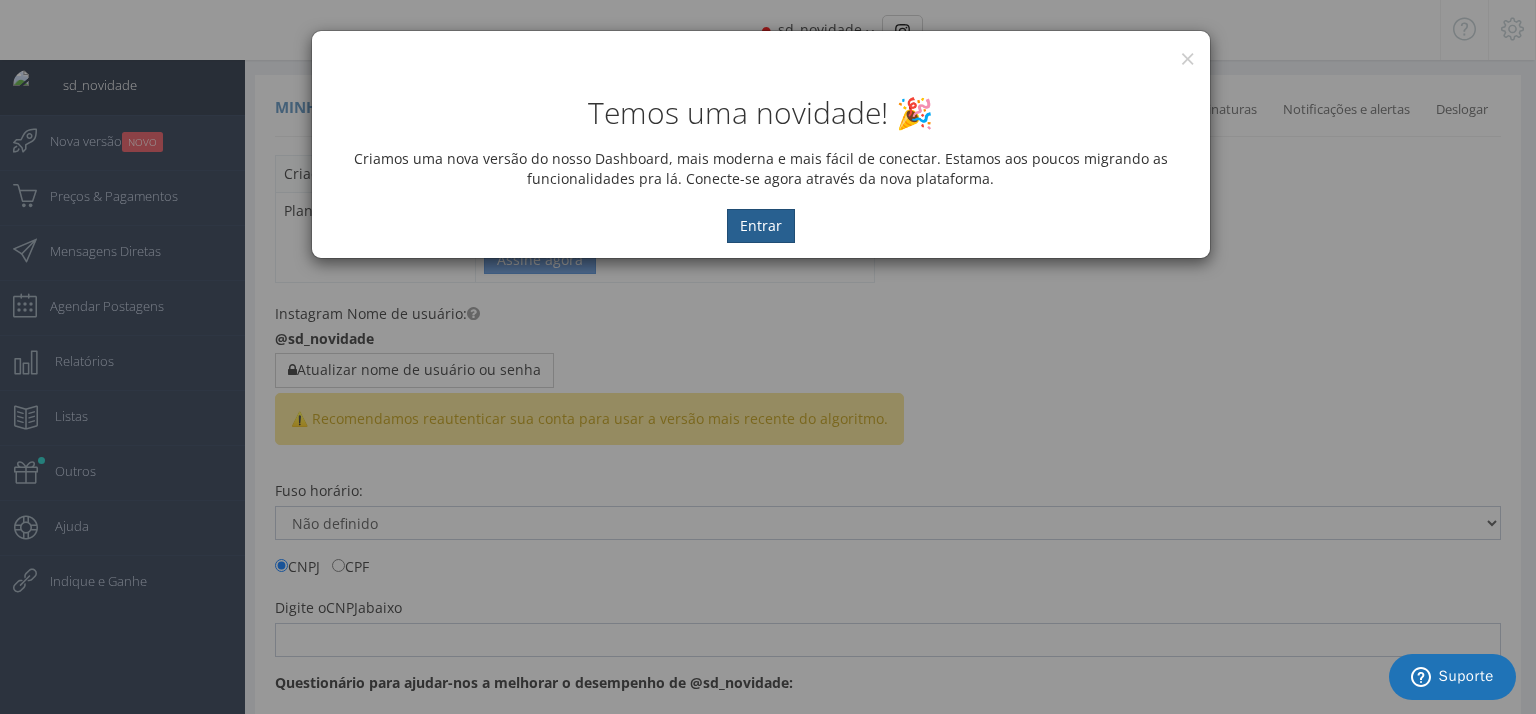 click on "Entrar" at bounding box center (761, 226) 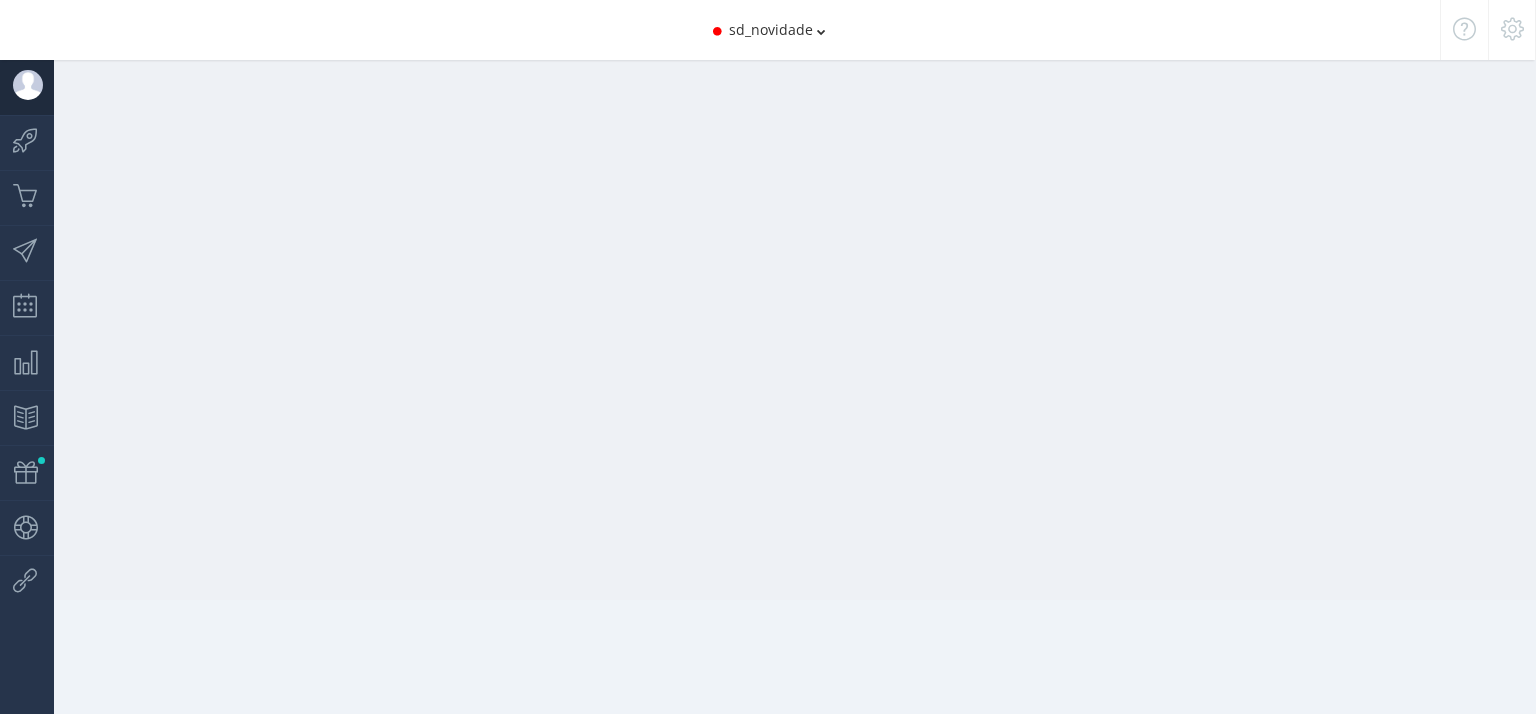 scroll, scrollTop: 0, scrollLeft: 0, axis: both 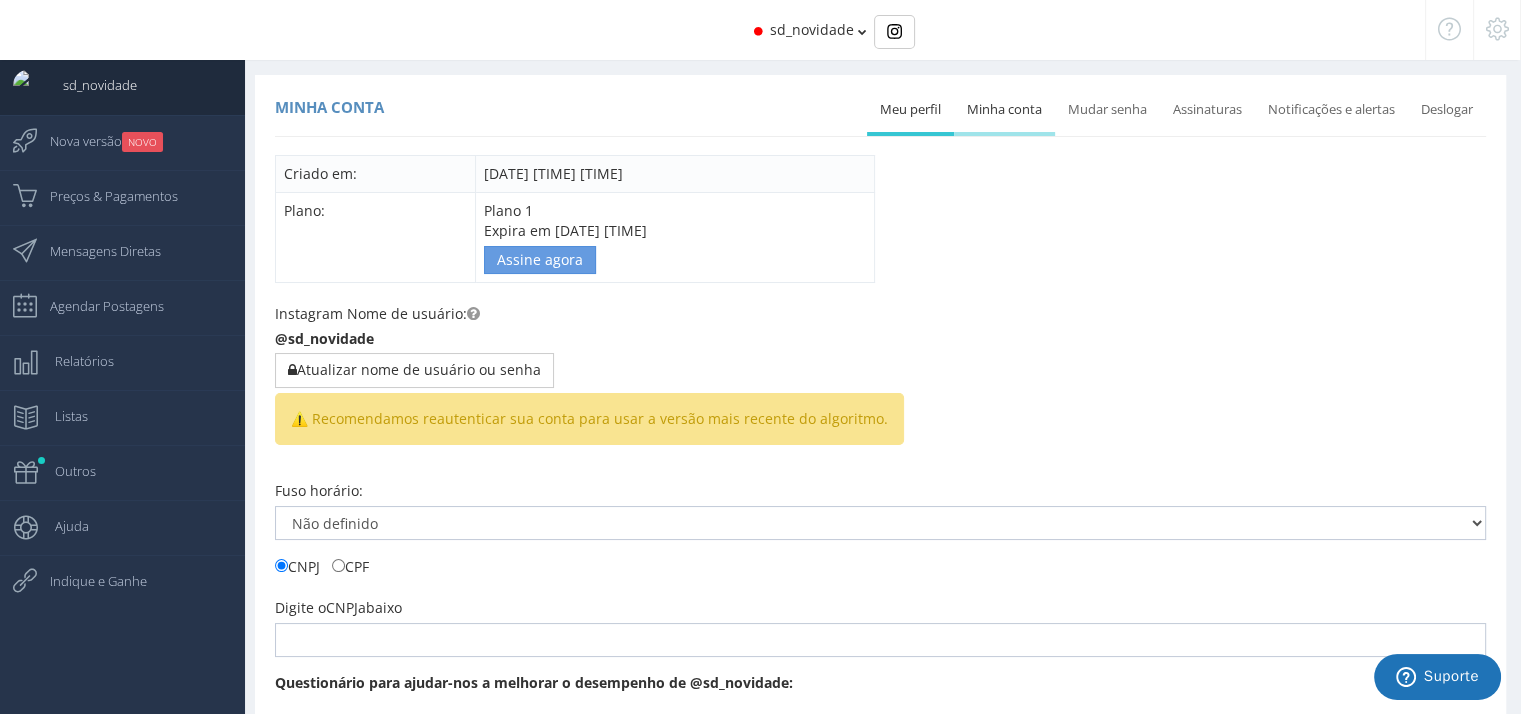 click on "Minha conta" at bounding box center [1004, 110] 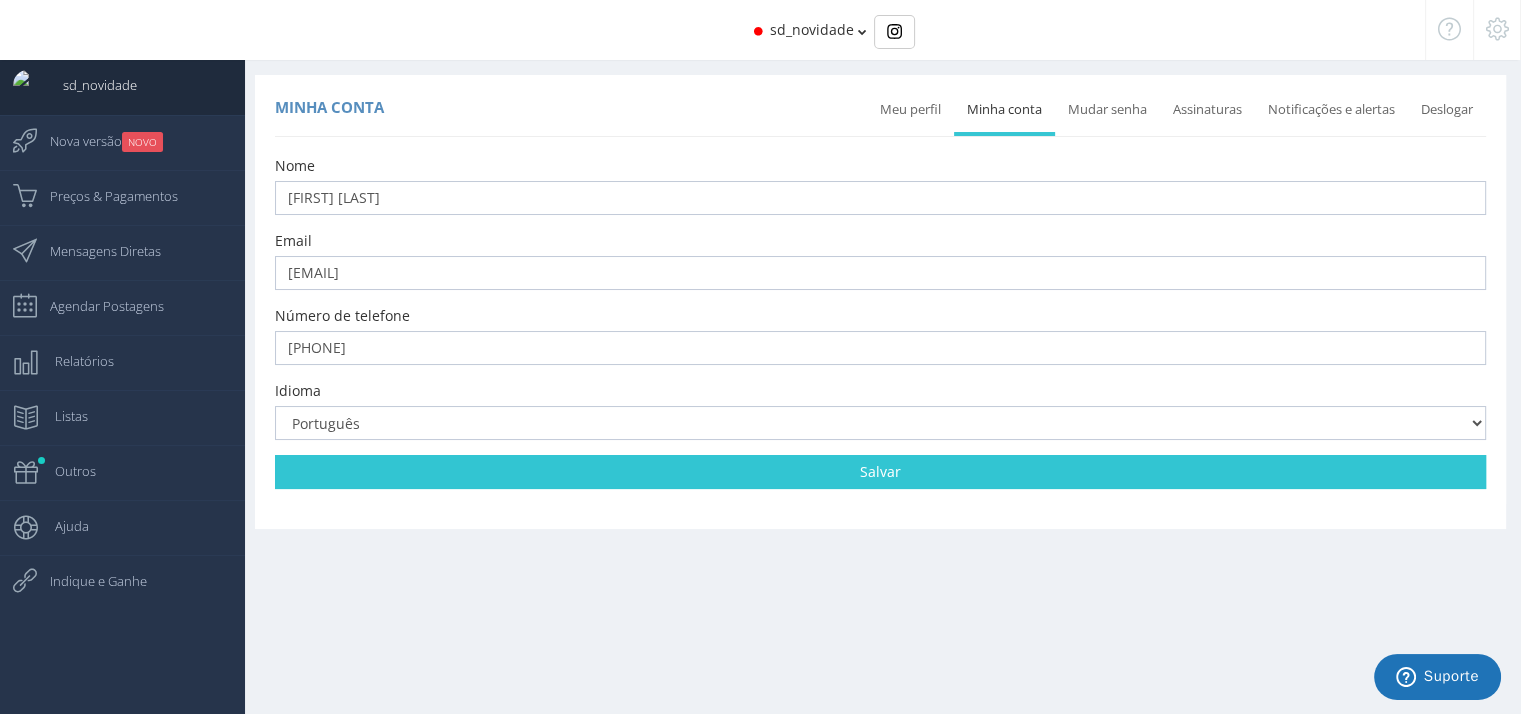 click on "sd_novidade" at bounding box center (760, 30) 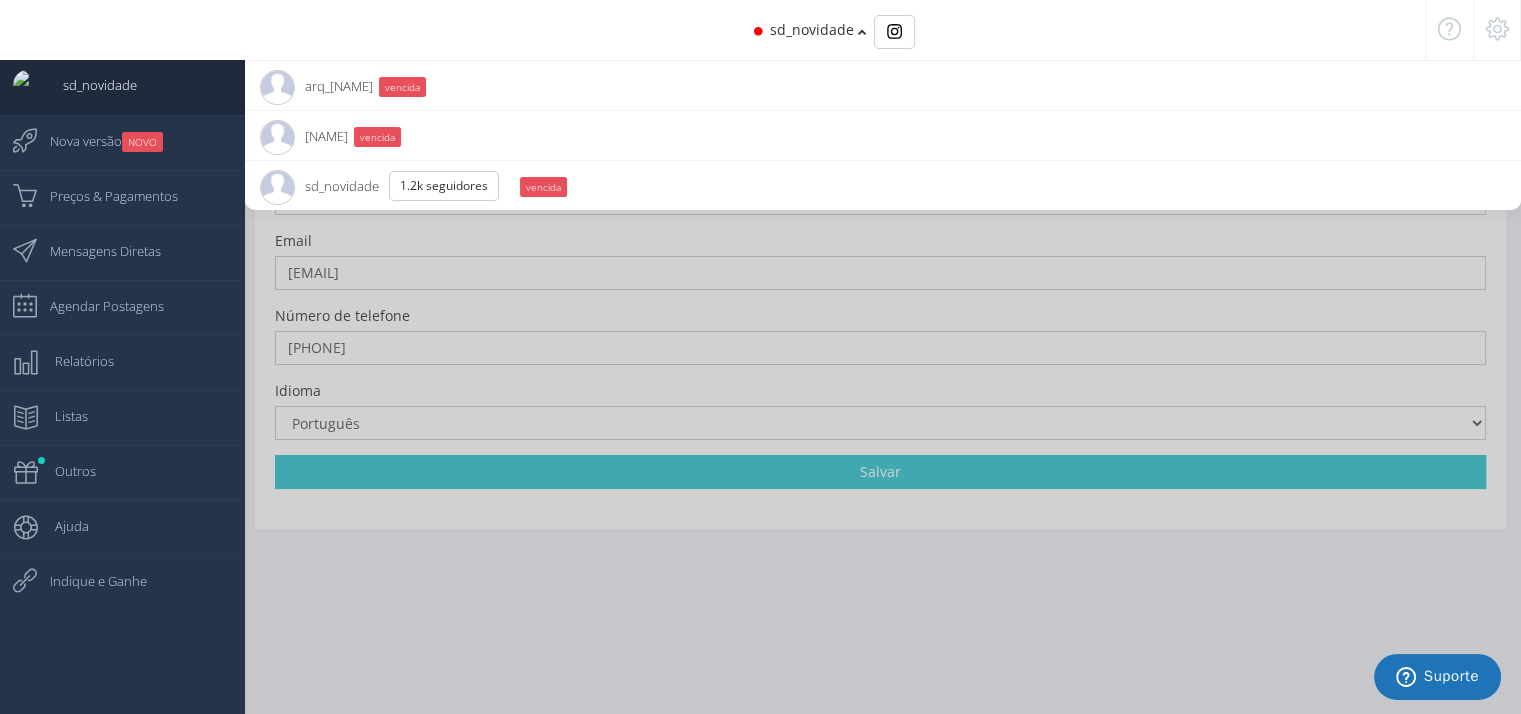 click on "arq_gualterjunior  1.1K Seguidores" at bounding box center (316, 86) 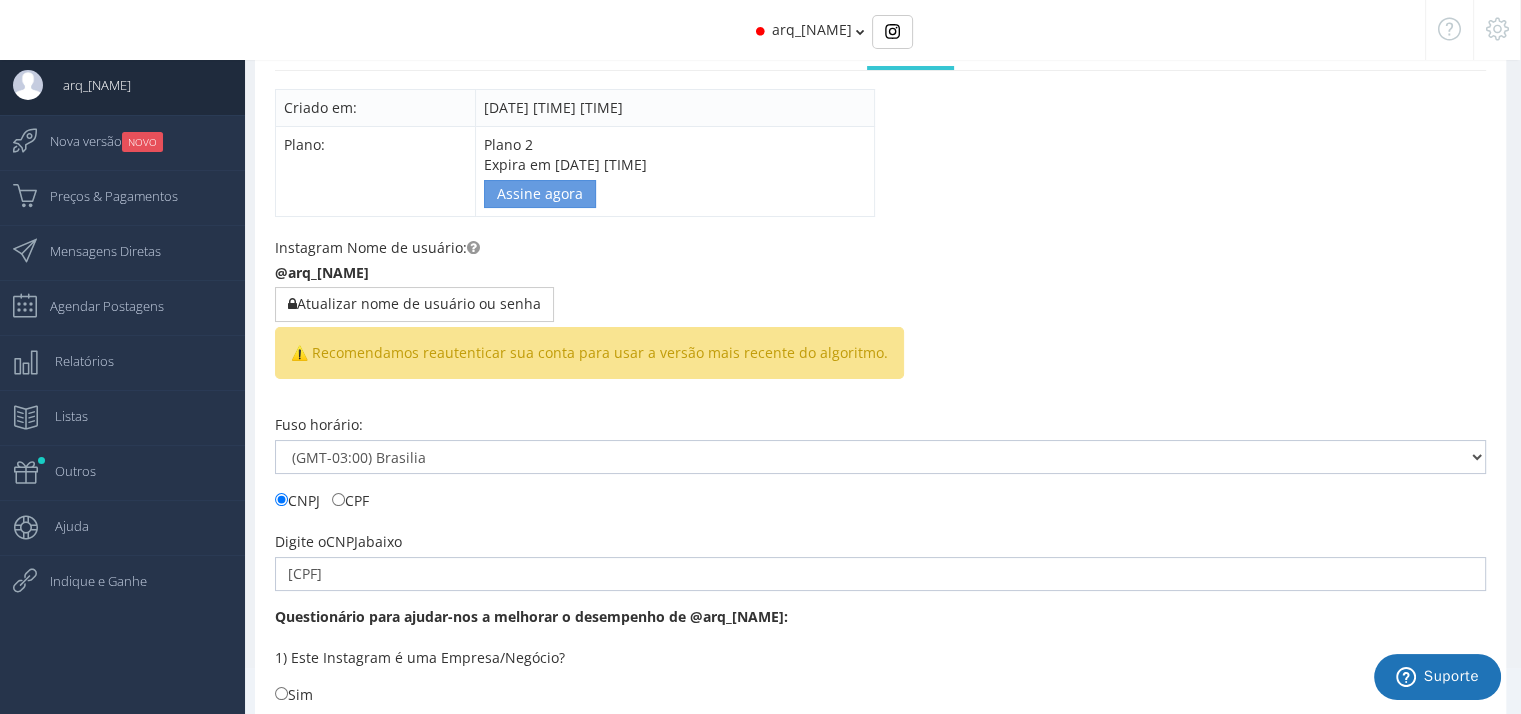 scroll, scrollTop: 200, scrollLeft: 0, axis: vertical 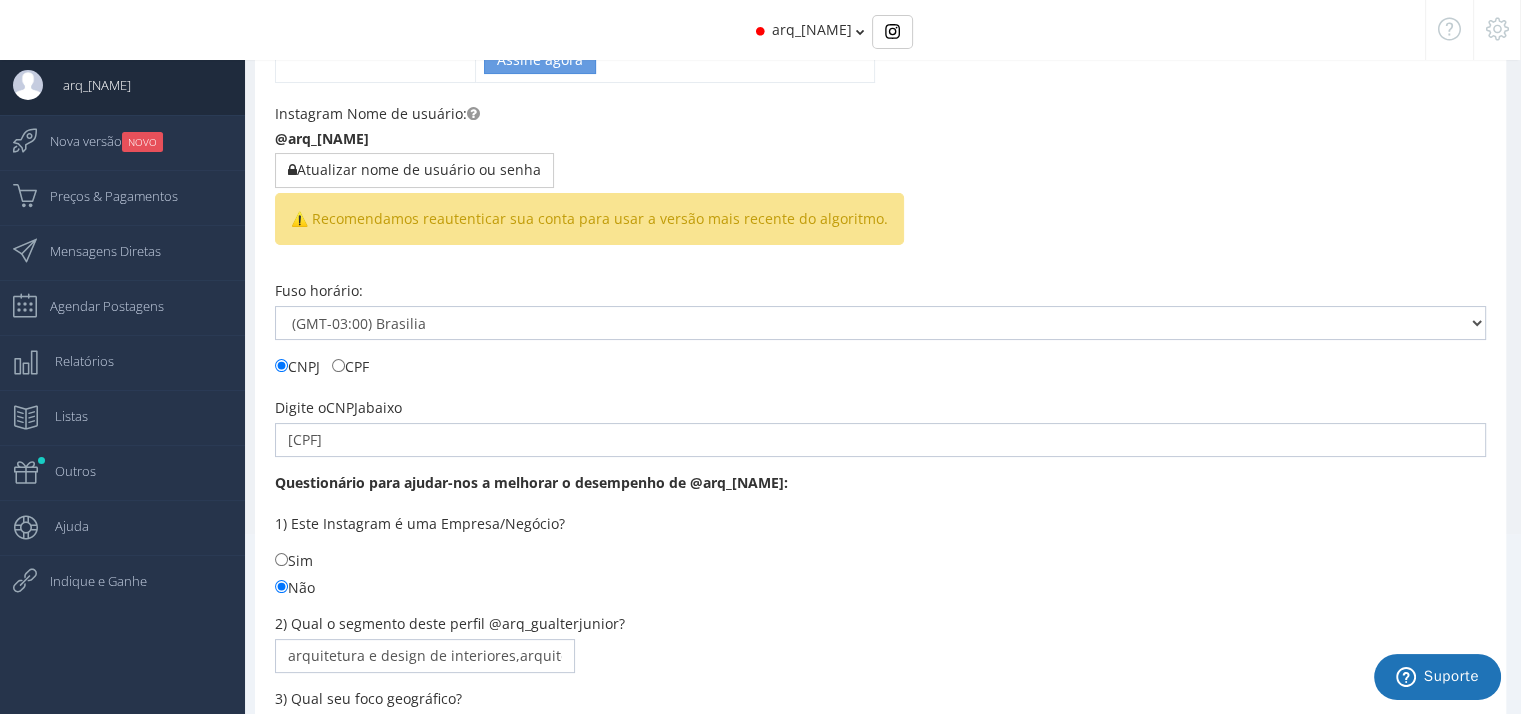 click on "CPF" at bounding box center [350, 366] 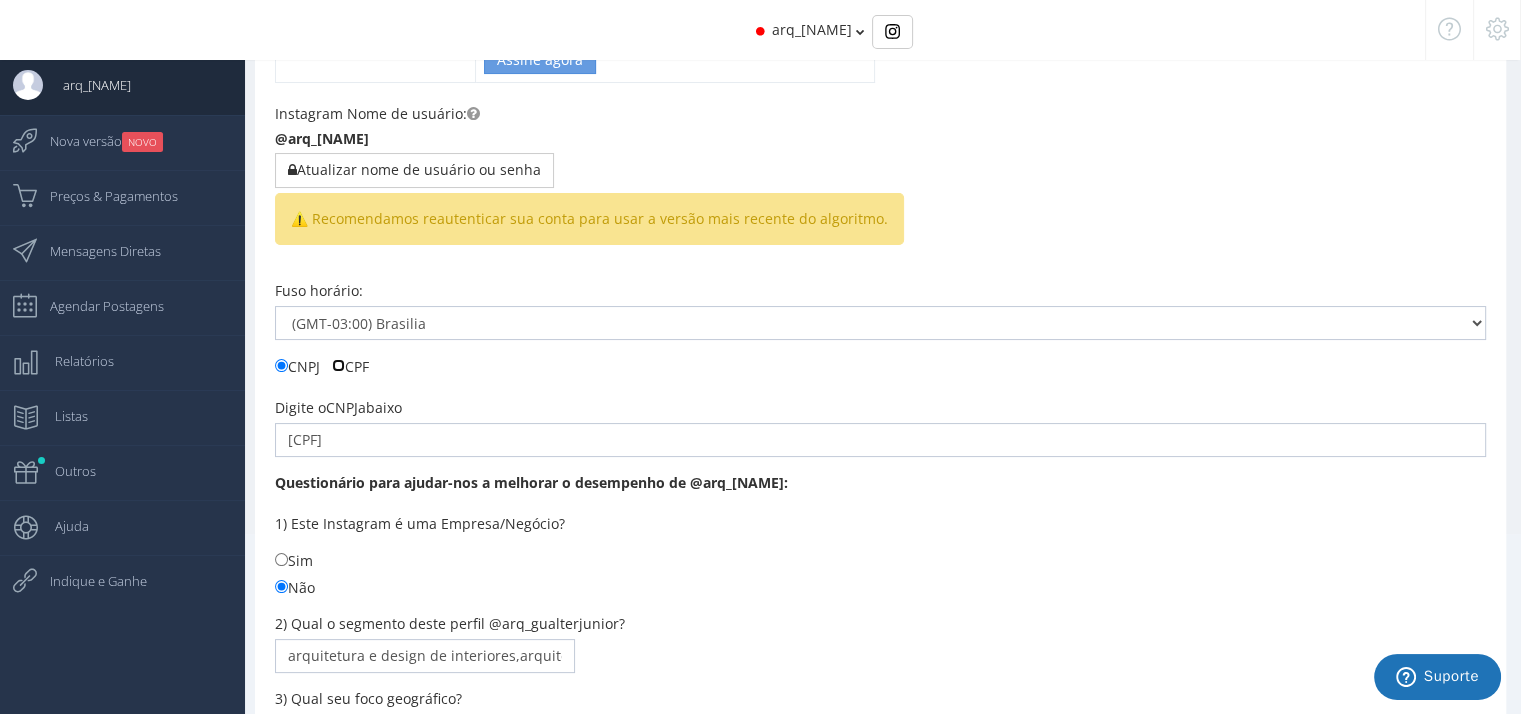 click on "CPF" at bounding box center [281, 365] 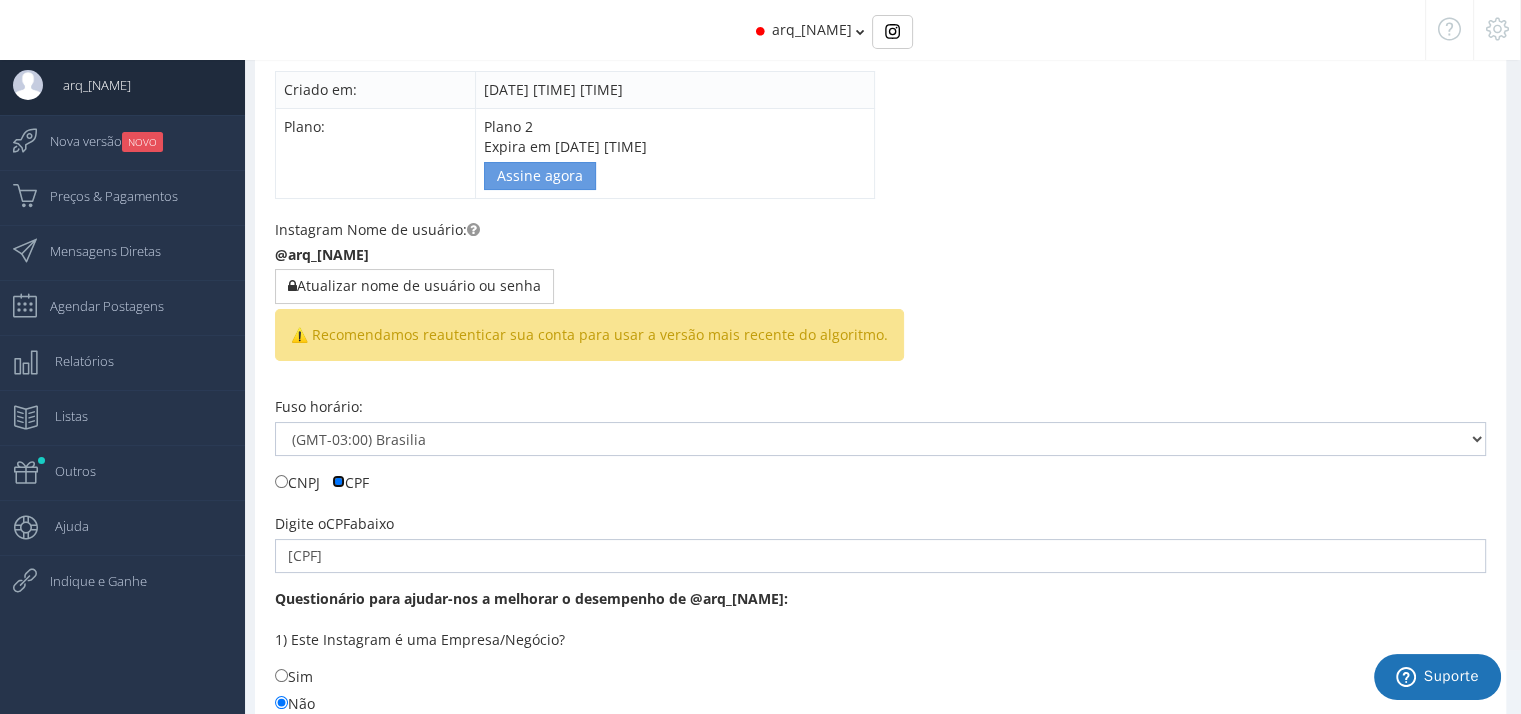 scroll, scrollTop: 0, scrollLeft: 0, axis: both 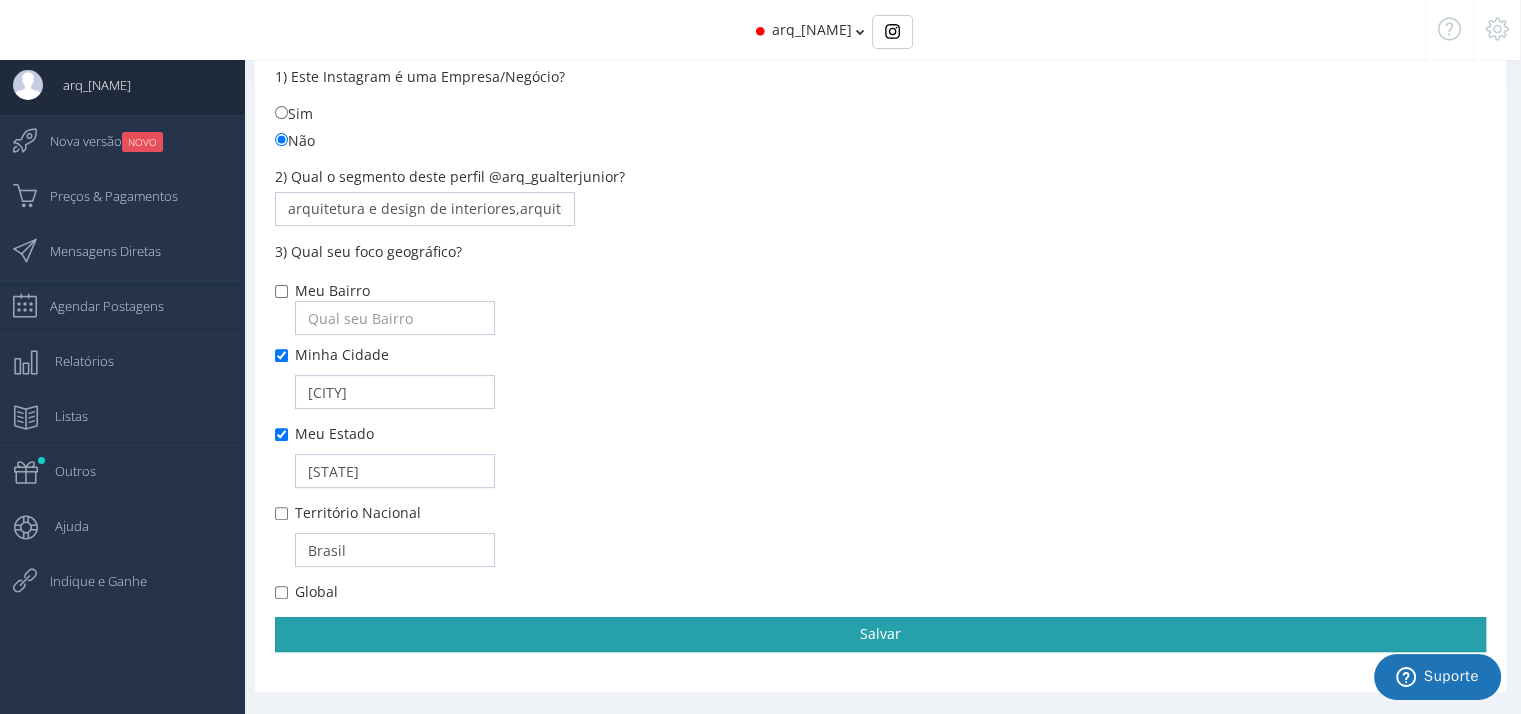 click on "Salvar" at bounding box center (880, 634) 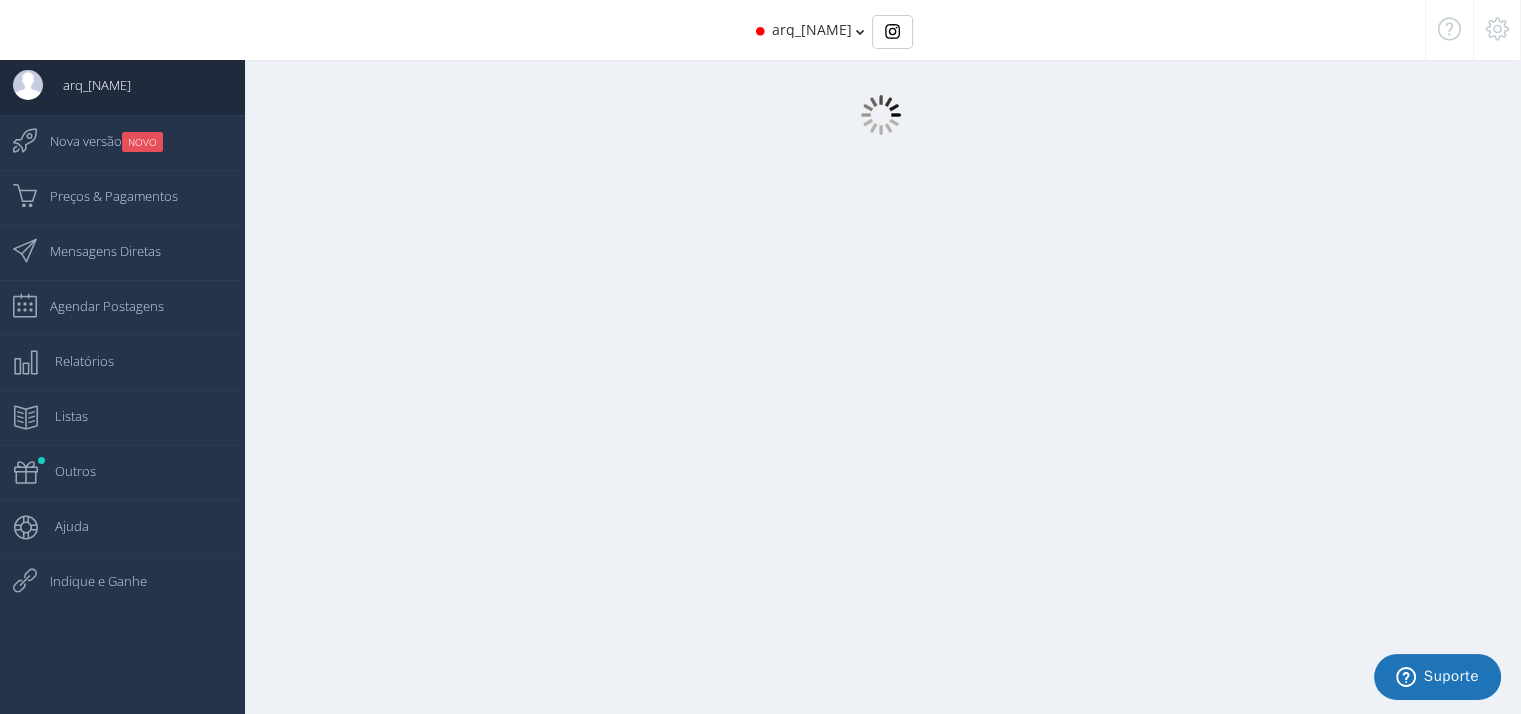 scroll, scrollTop: 20, scrollLeft: 0, axis: vertical 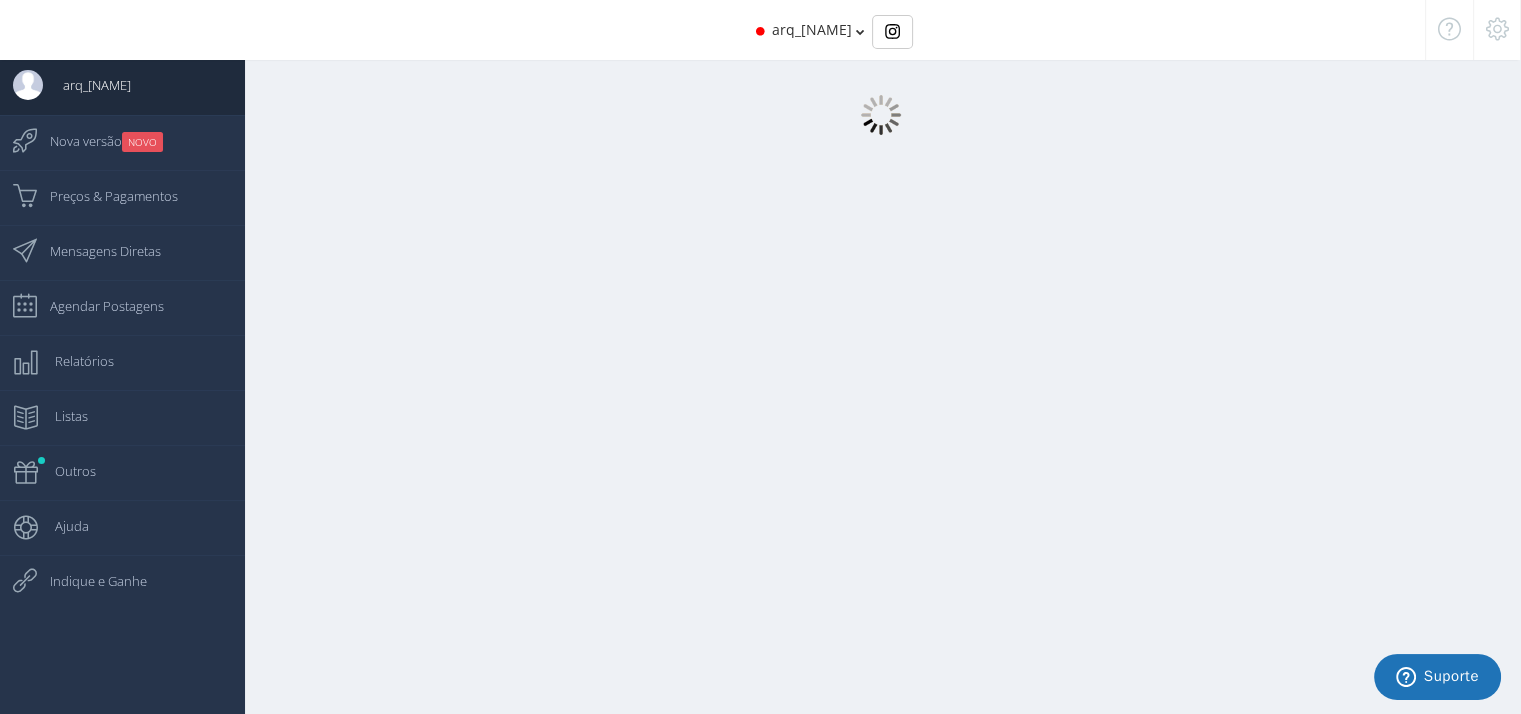 click at bounding box center [860, 32] 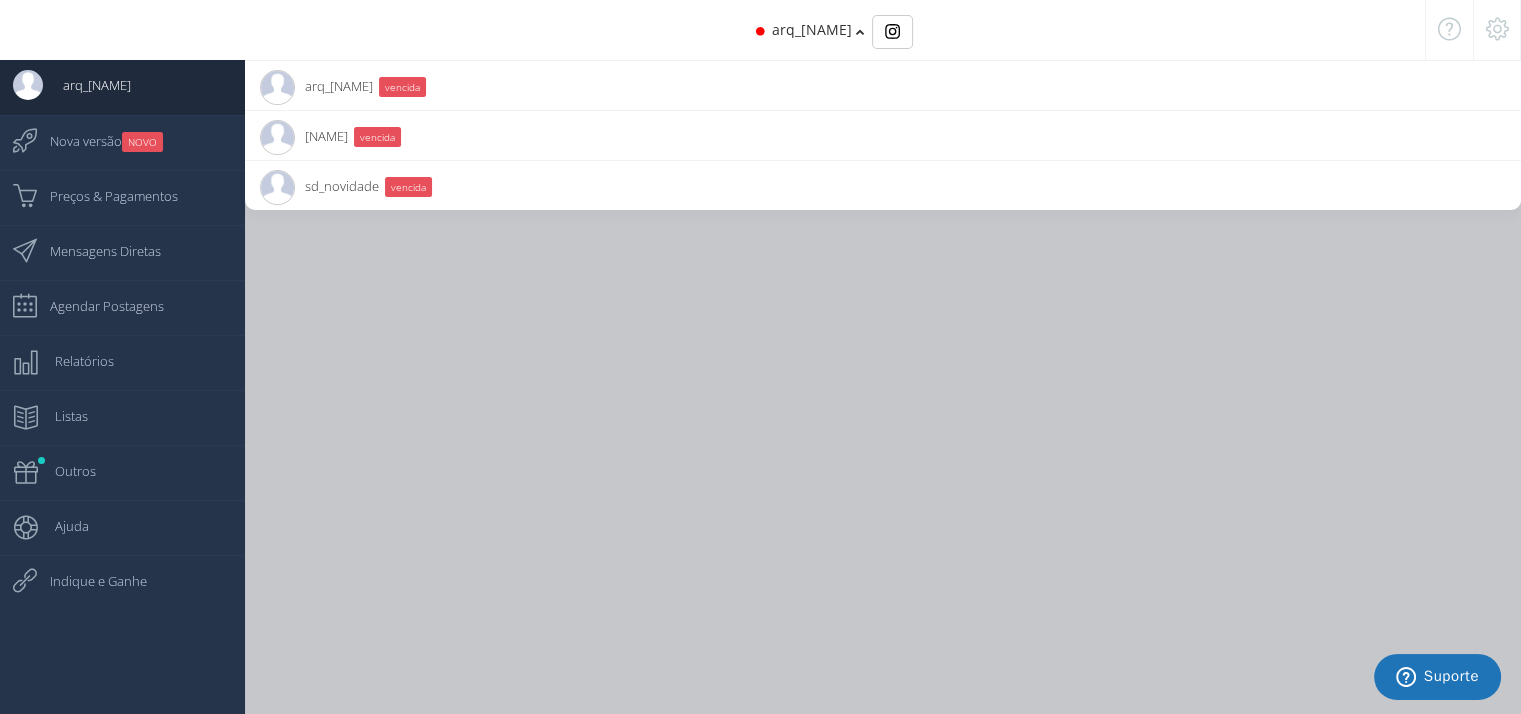 scroll, scrollTop: 0, scrollLeft: 0, axis: both 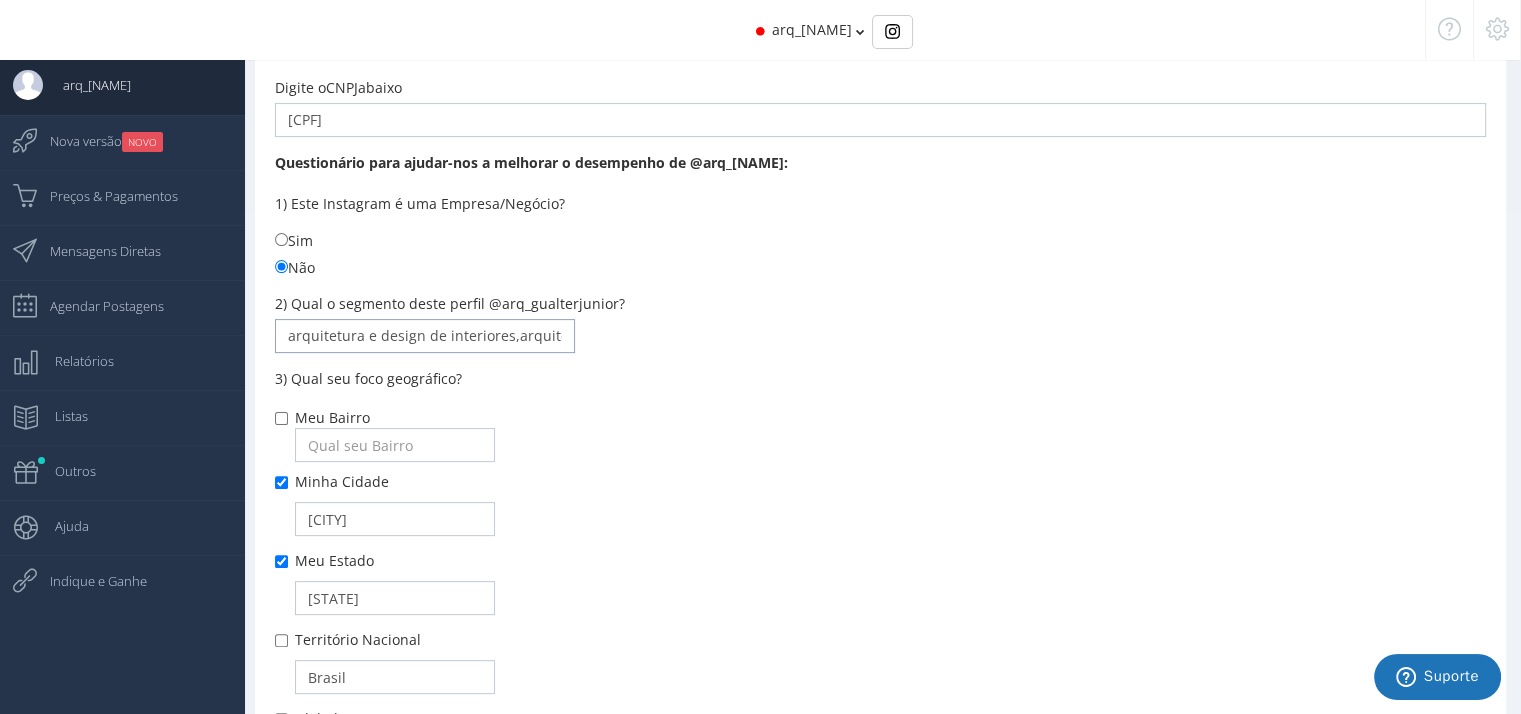 click on "arquitetura e design de interiores,arquitetura e urbanismo,design de interiores arquitetura," at bounding box center [425, 336] 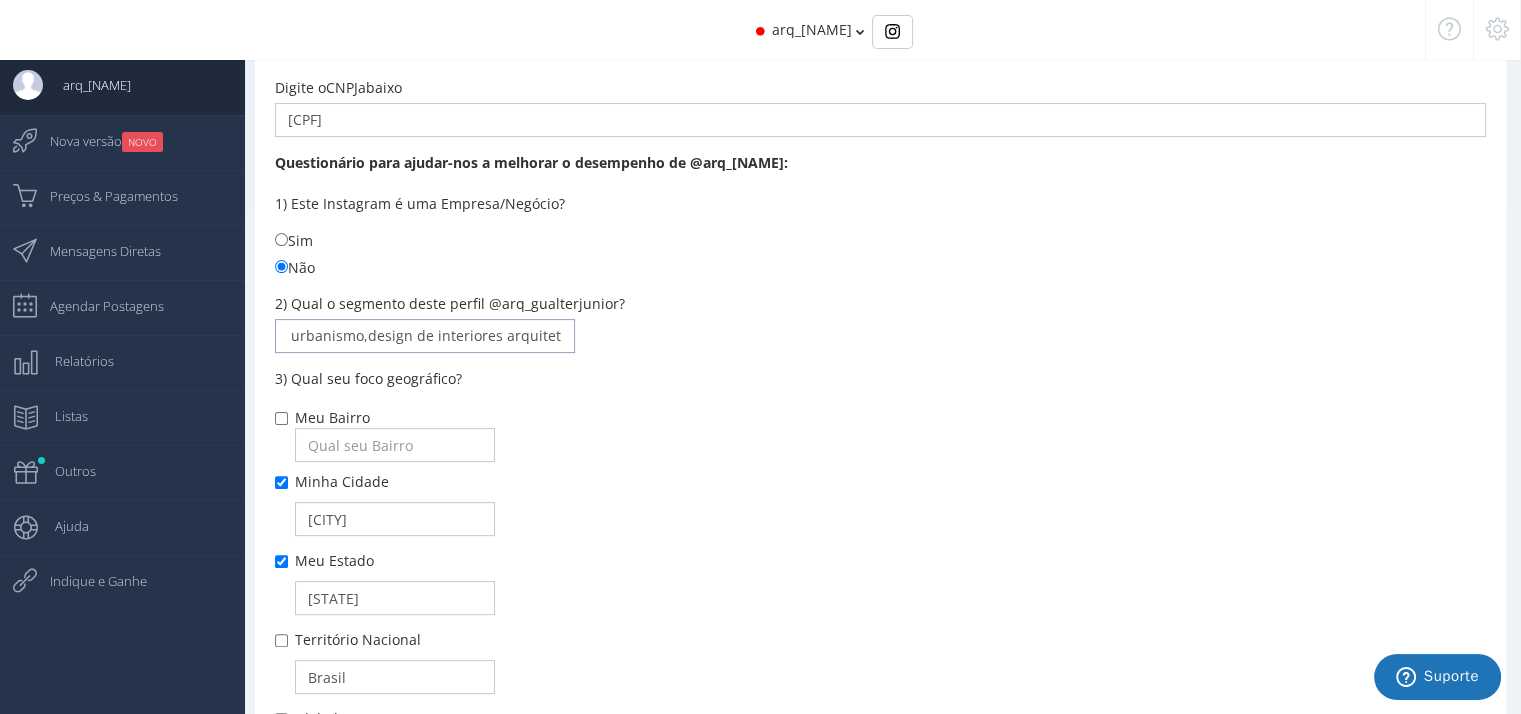 drag, startPoint x: 524, startPoint y: 327, endPoint x: 752, endPoint y: 310, distance: 228.63289 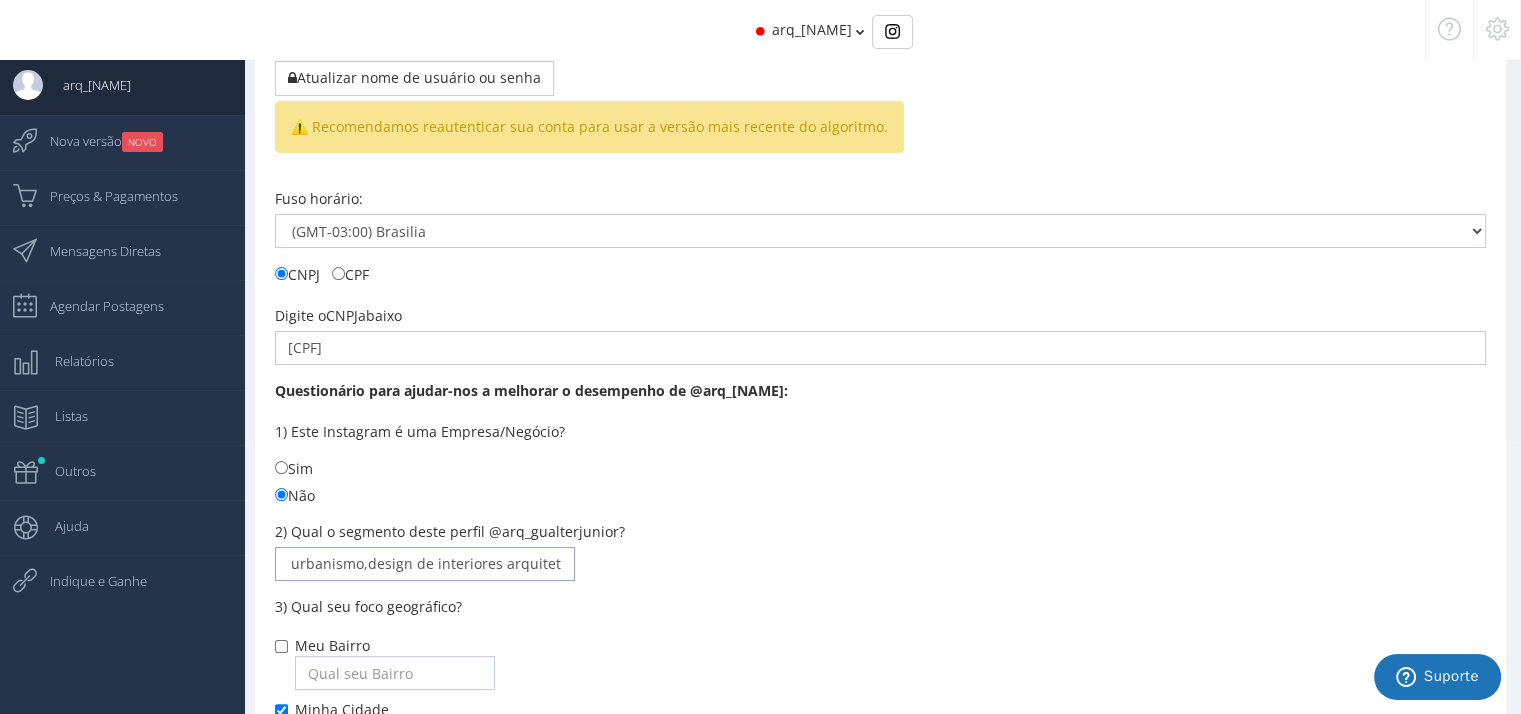 scroll, scrollTop: 0, scrollLeft: 0, axis: both 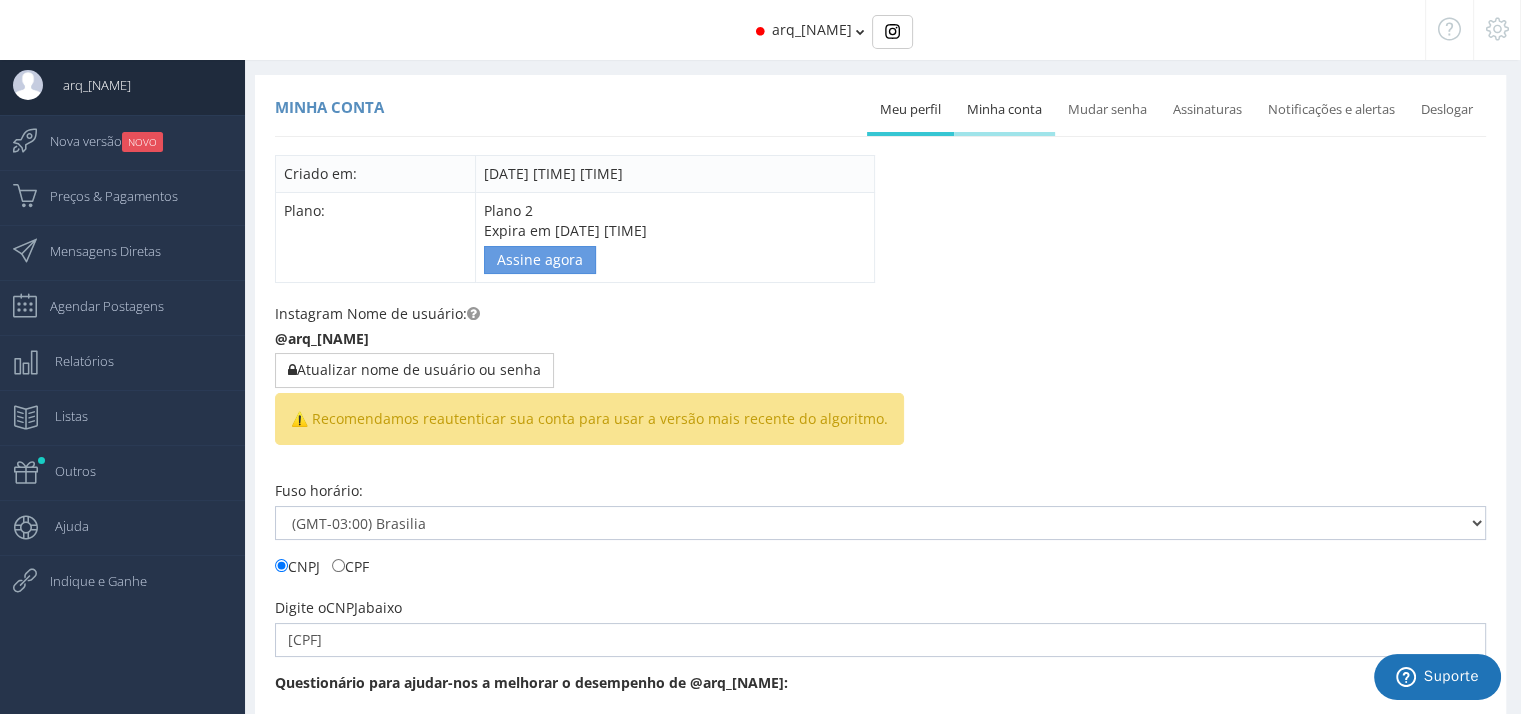click on "Minha conta" at bounding box center (1004, 110) 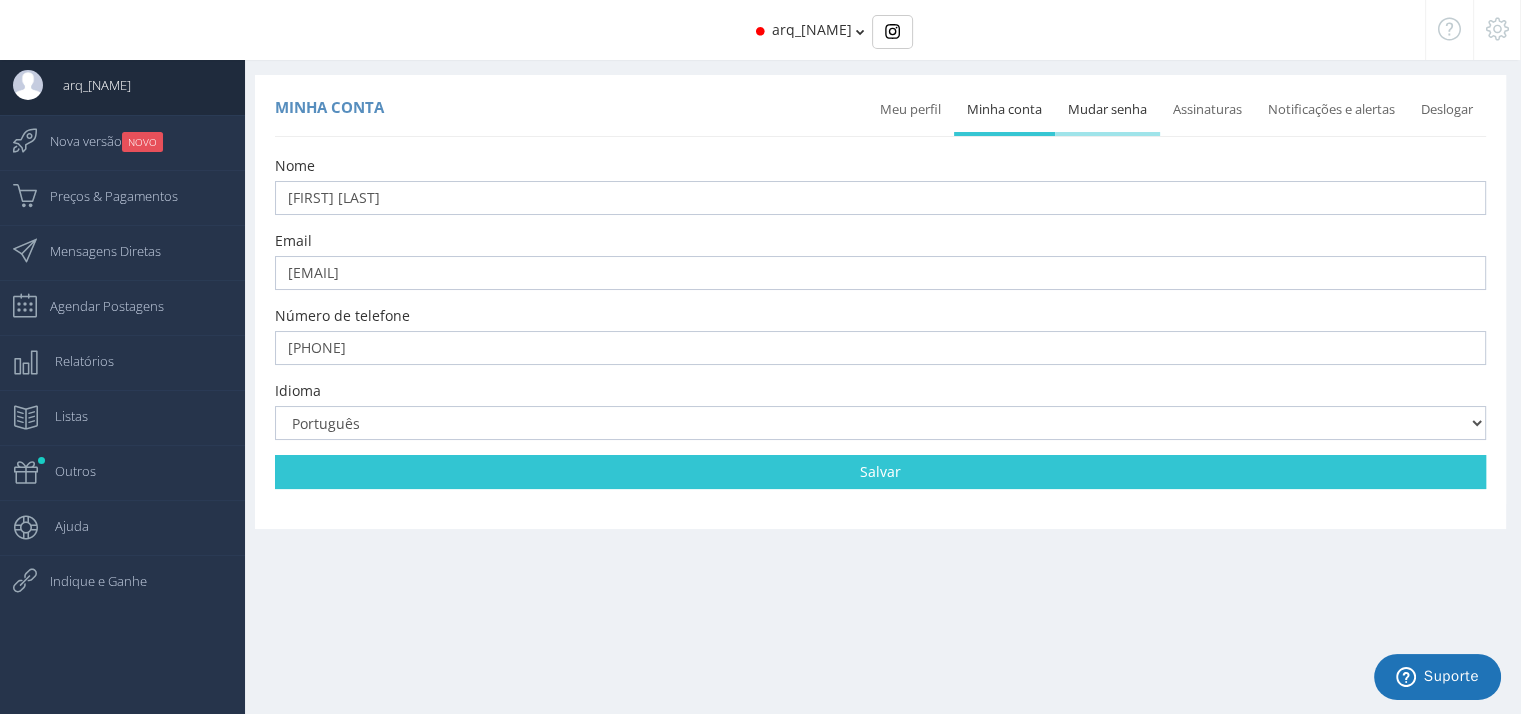 click on "Mudar senha" at bounding box center (1107, 110) 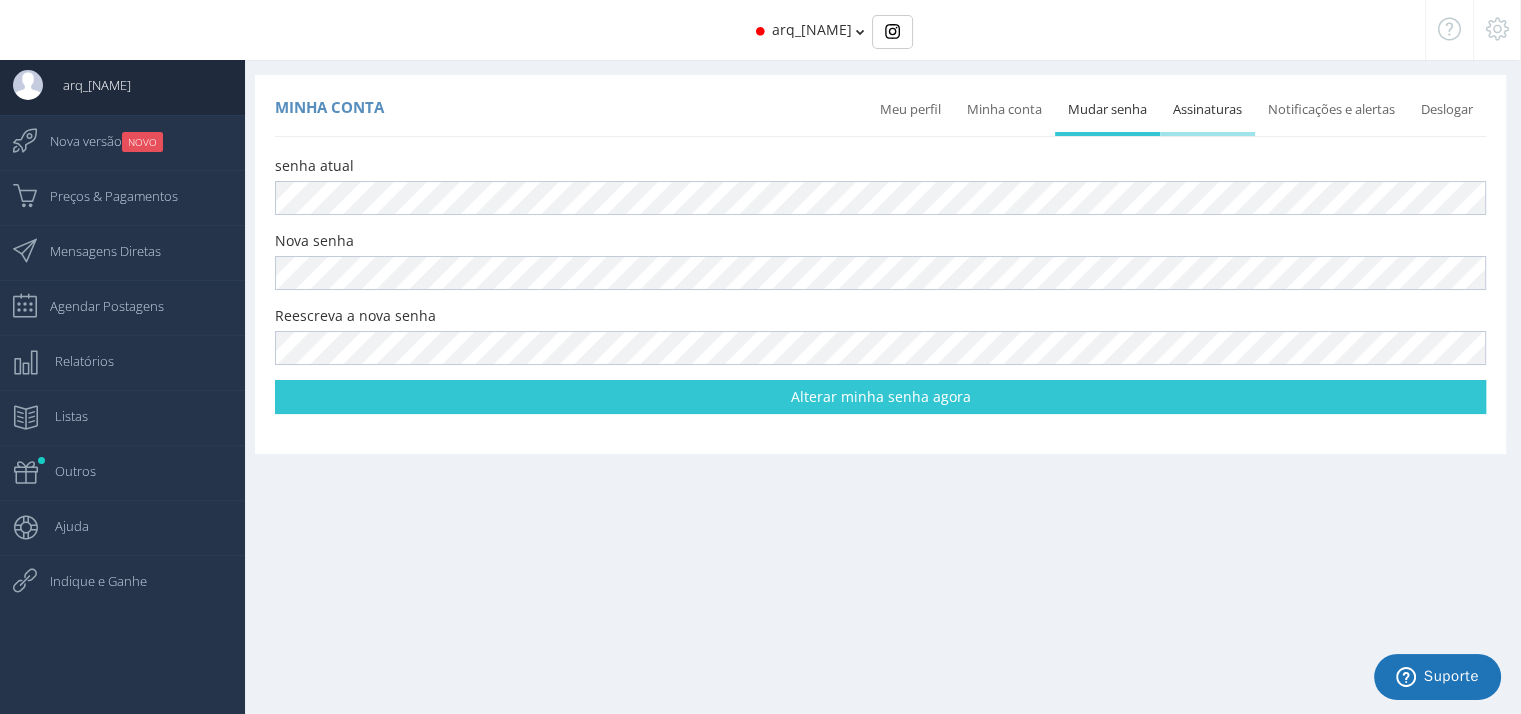 click on "Assinaturas" at bounding box center [1207, 110] 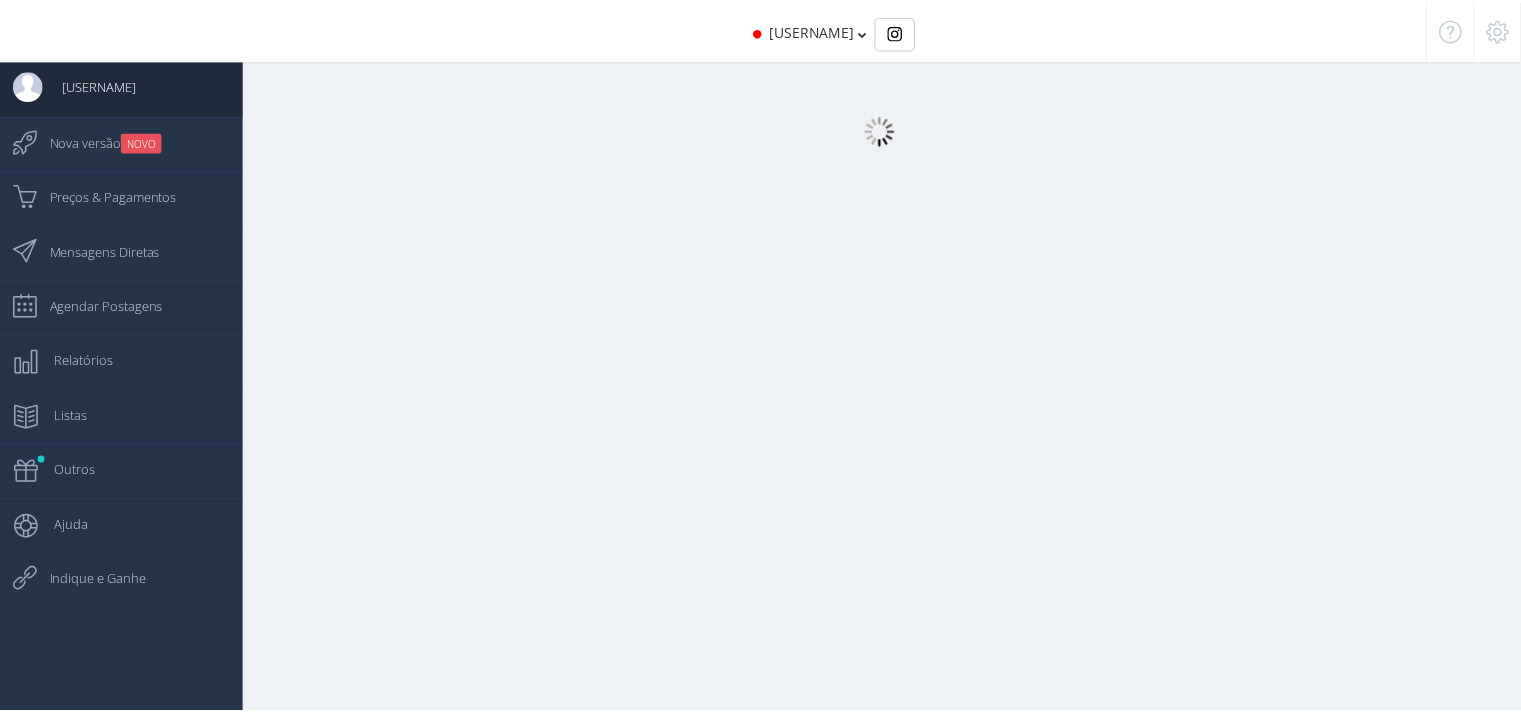 scroll, scrollTop: 0, scrollLeft: 0, axis: both 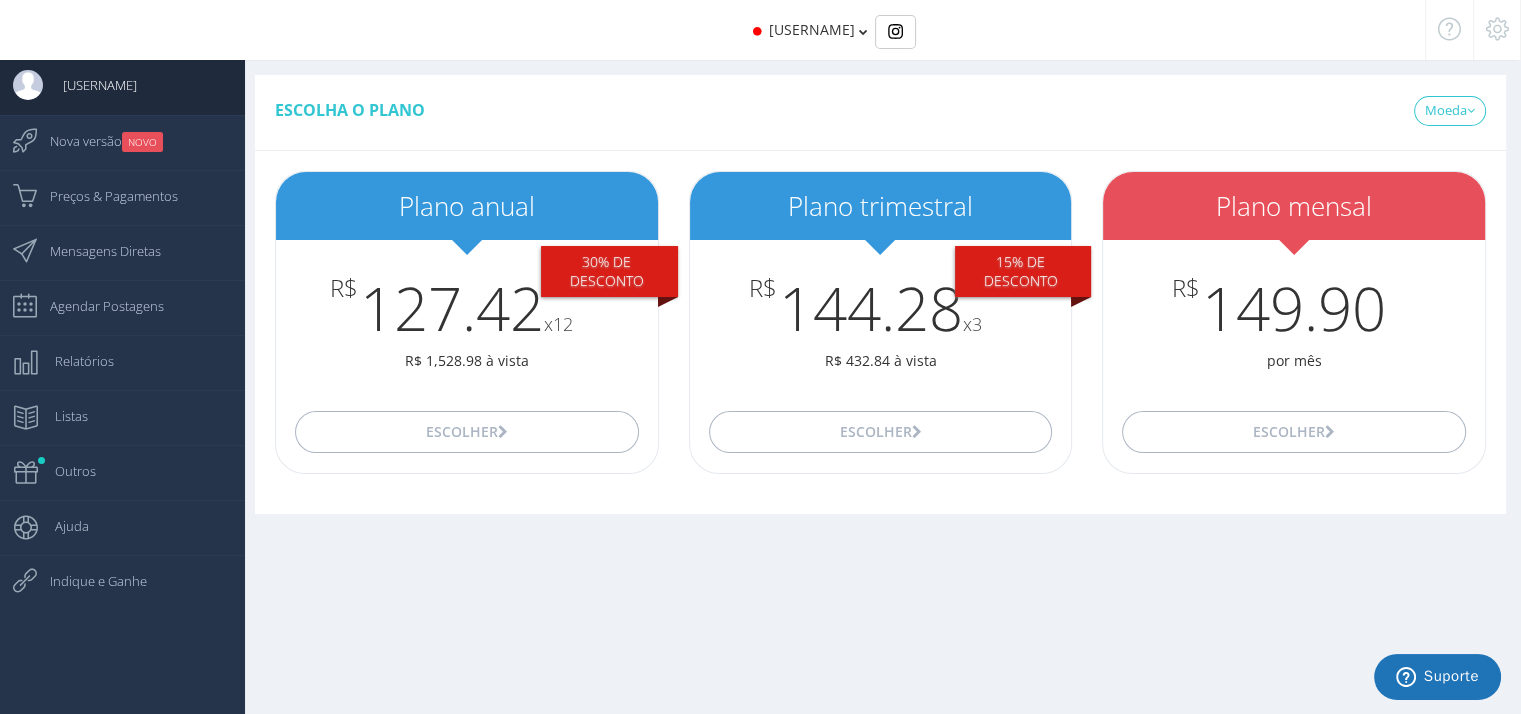 click at bounding box center (1497, 29) 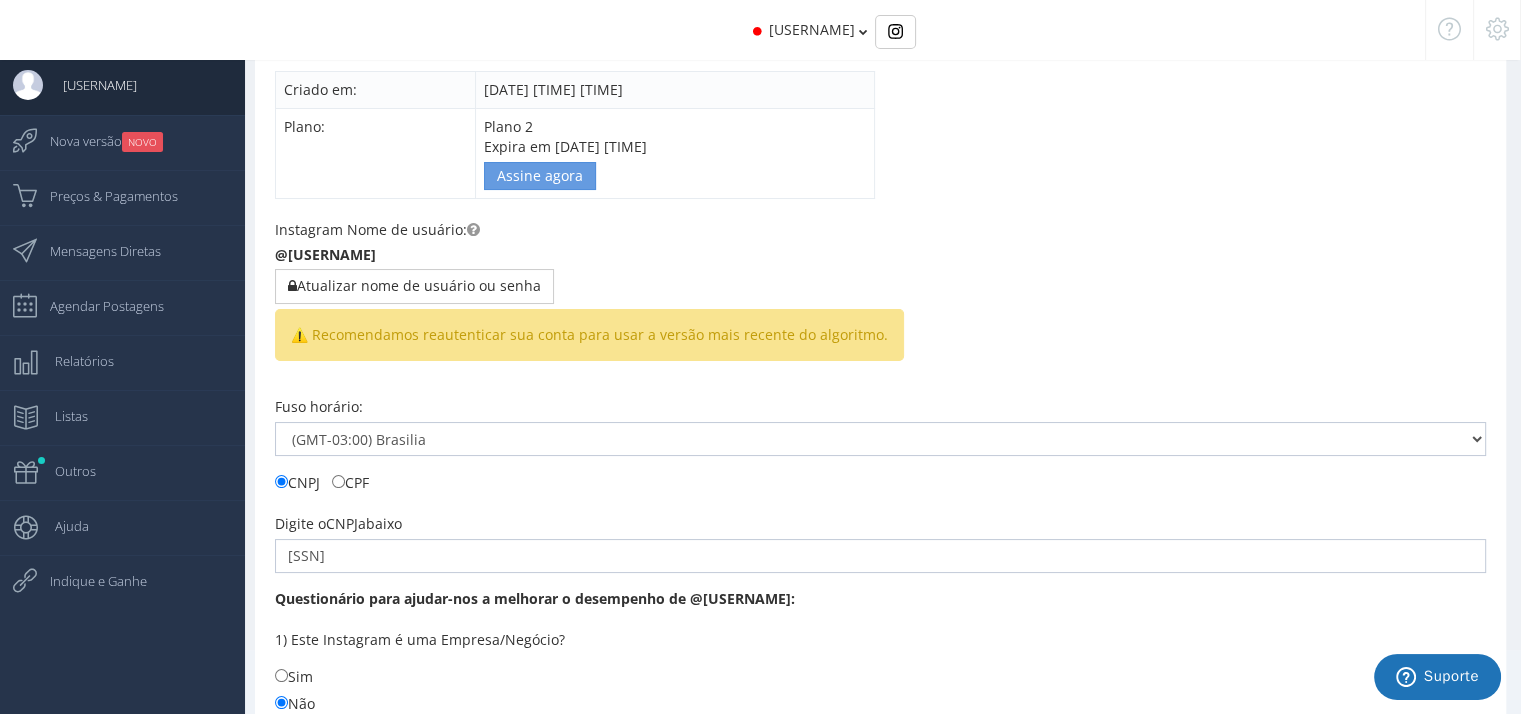 scroll, scrollTop: 200, scrollLeft: 0, axis: vertical 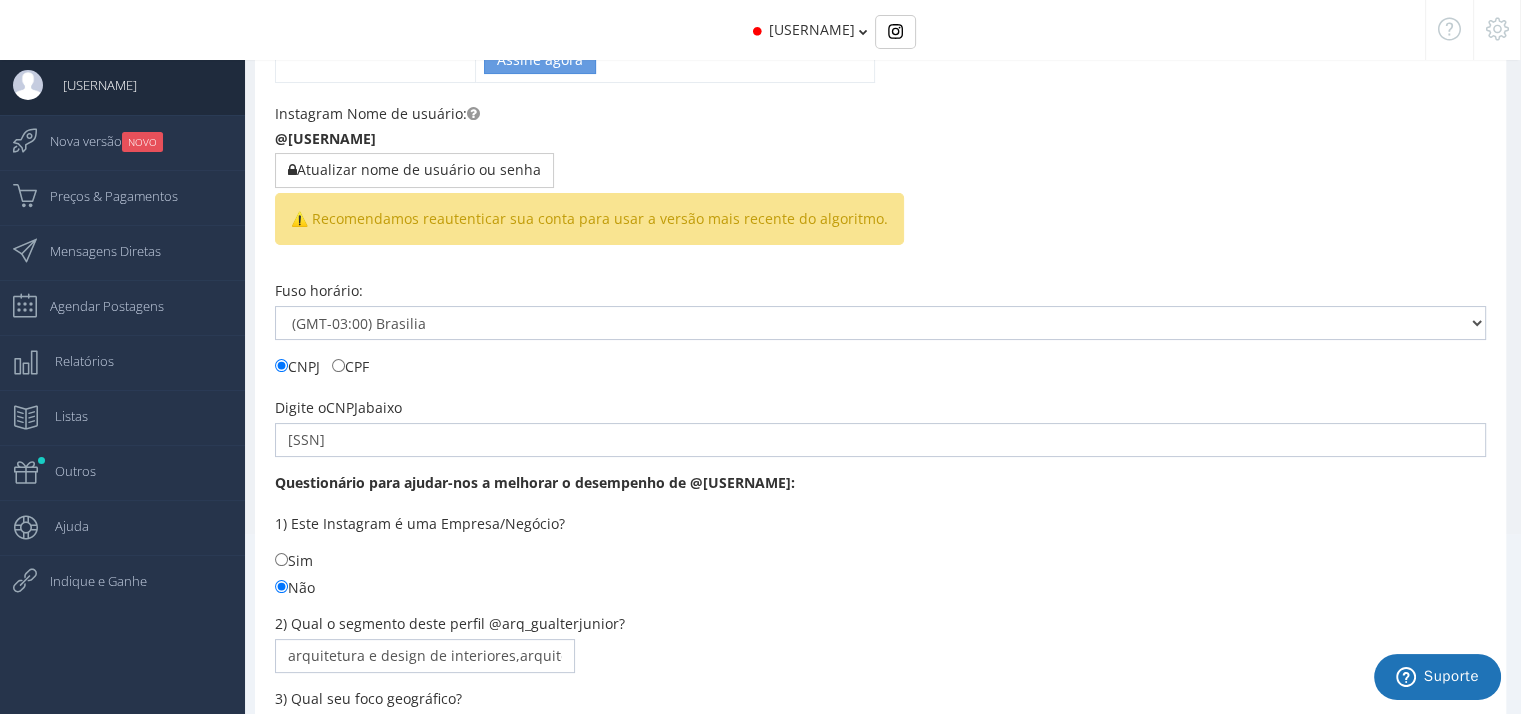 click on "CPF" at bounding box center (350, 366) 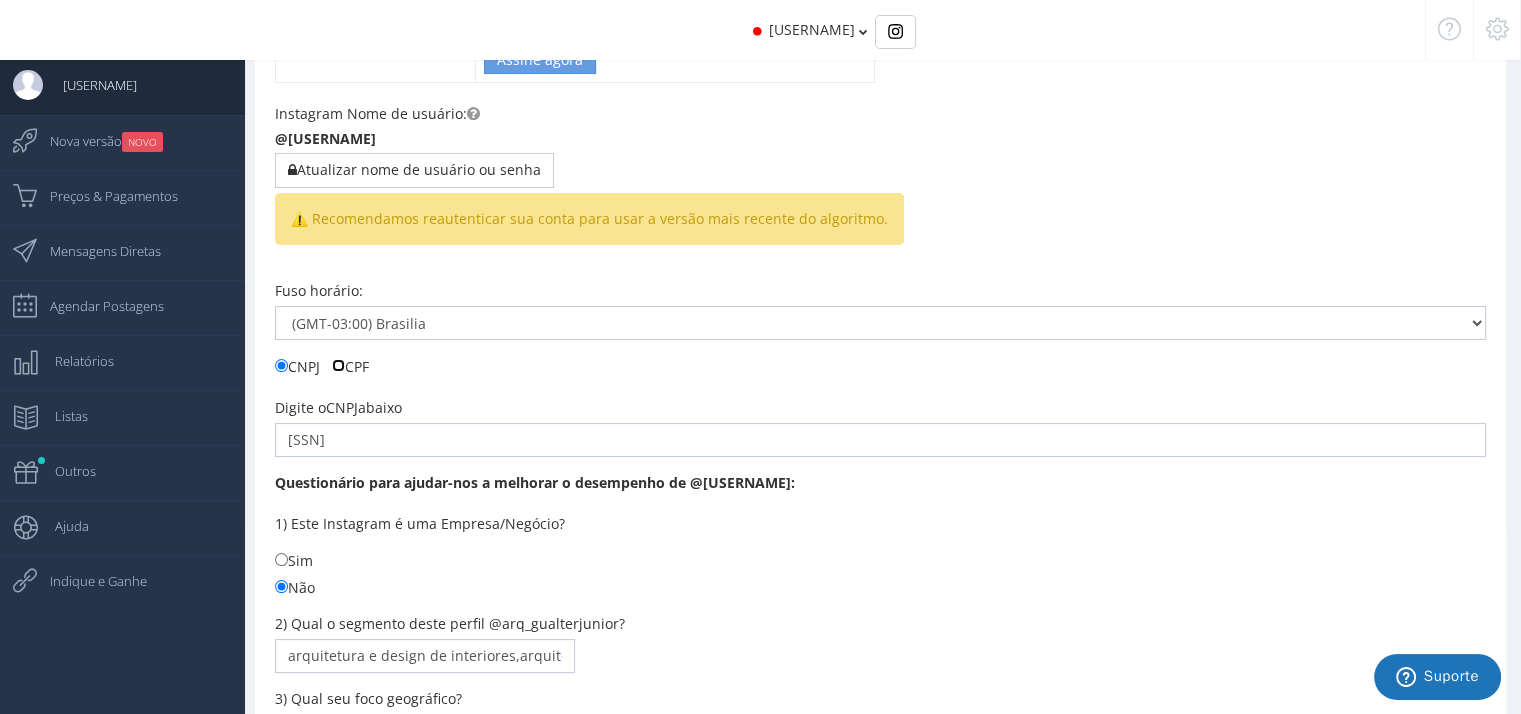 click on "CPF" at bounding box center (281, 365) 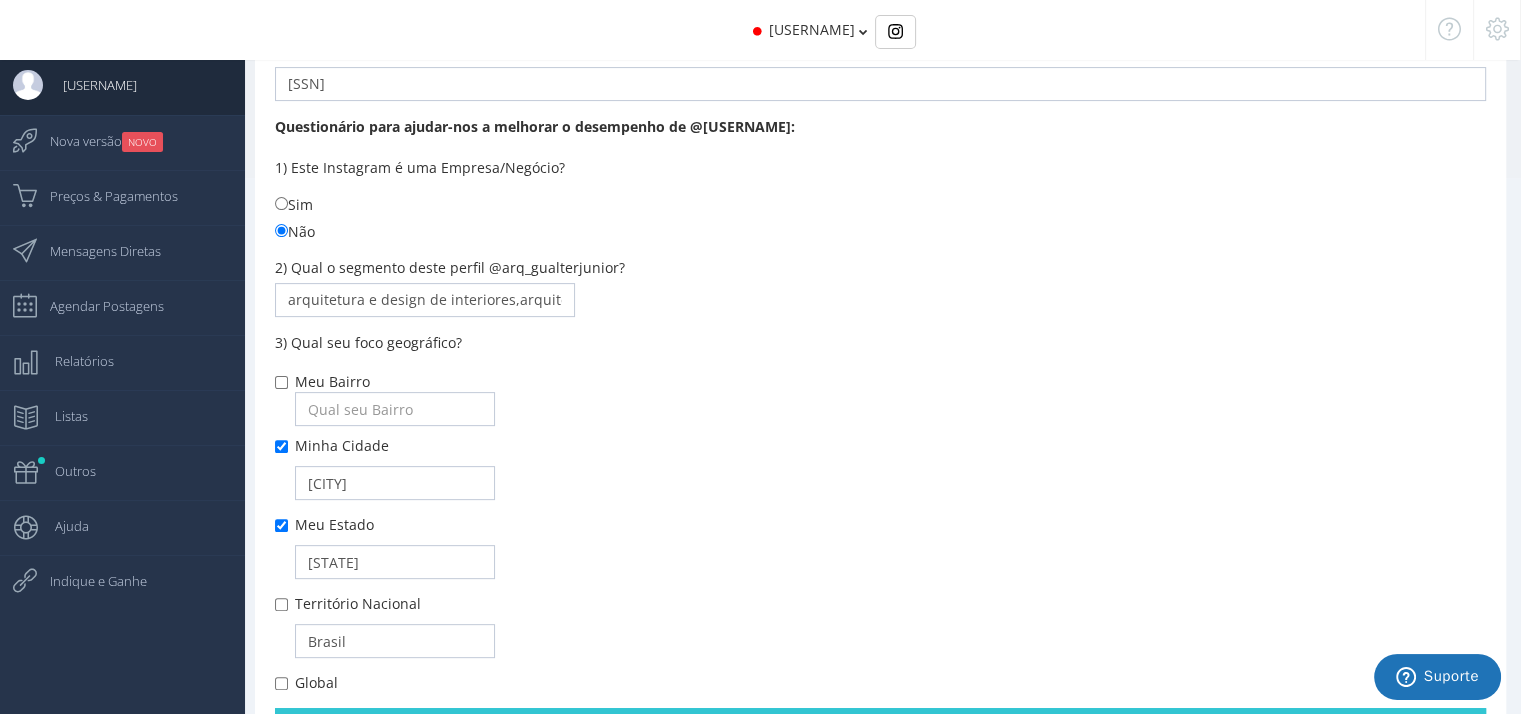 scroll, scrollTop: 600, scrollLeft: 0, axis: vertical 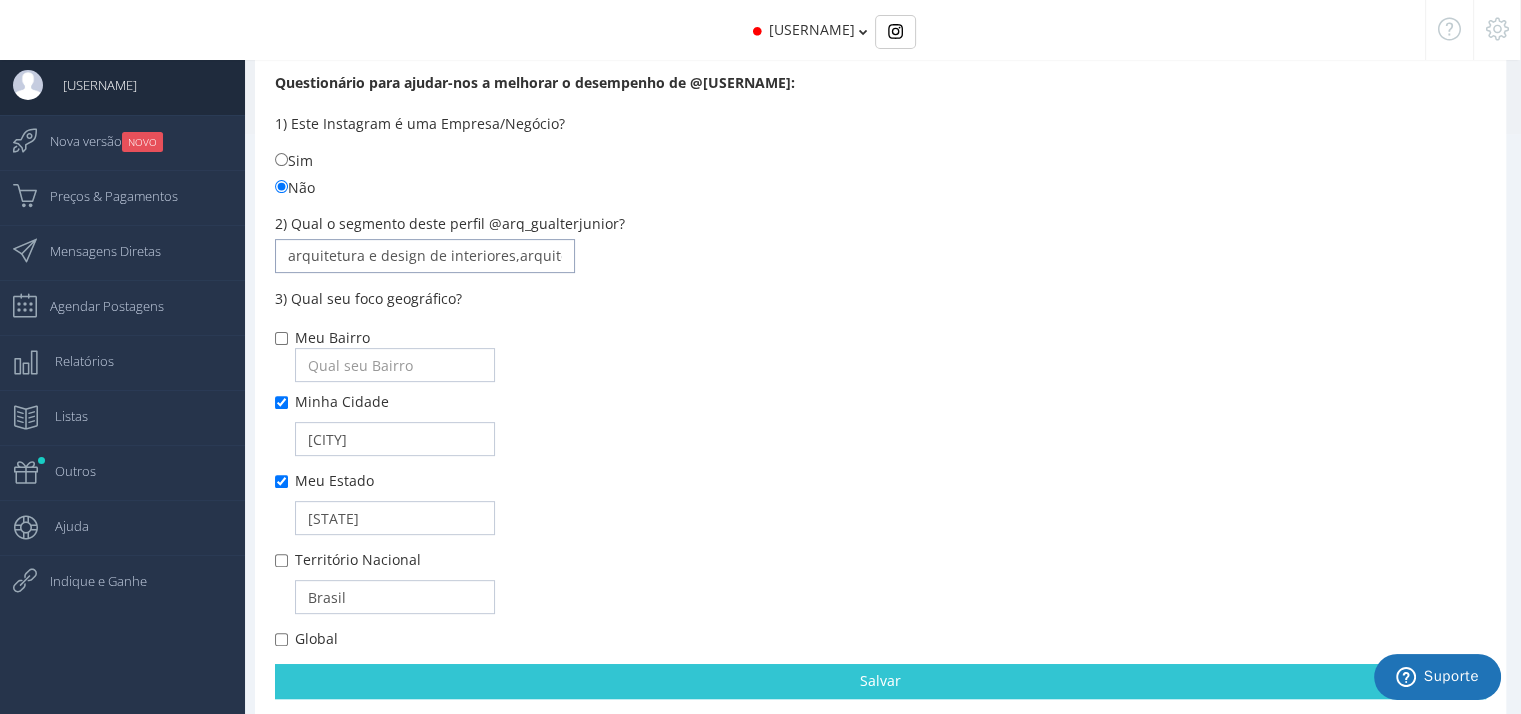 click on "arquitetura e design de interiores,arquitetura e urbanismo,design de interiores arquitetura," at bounding box center (425, 256) 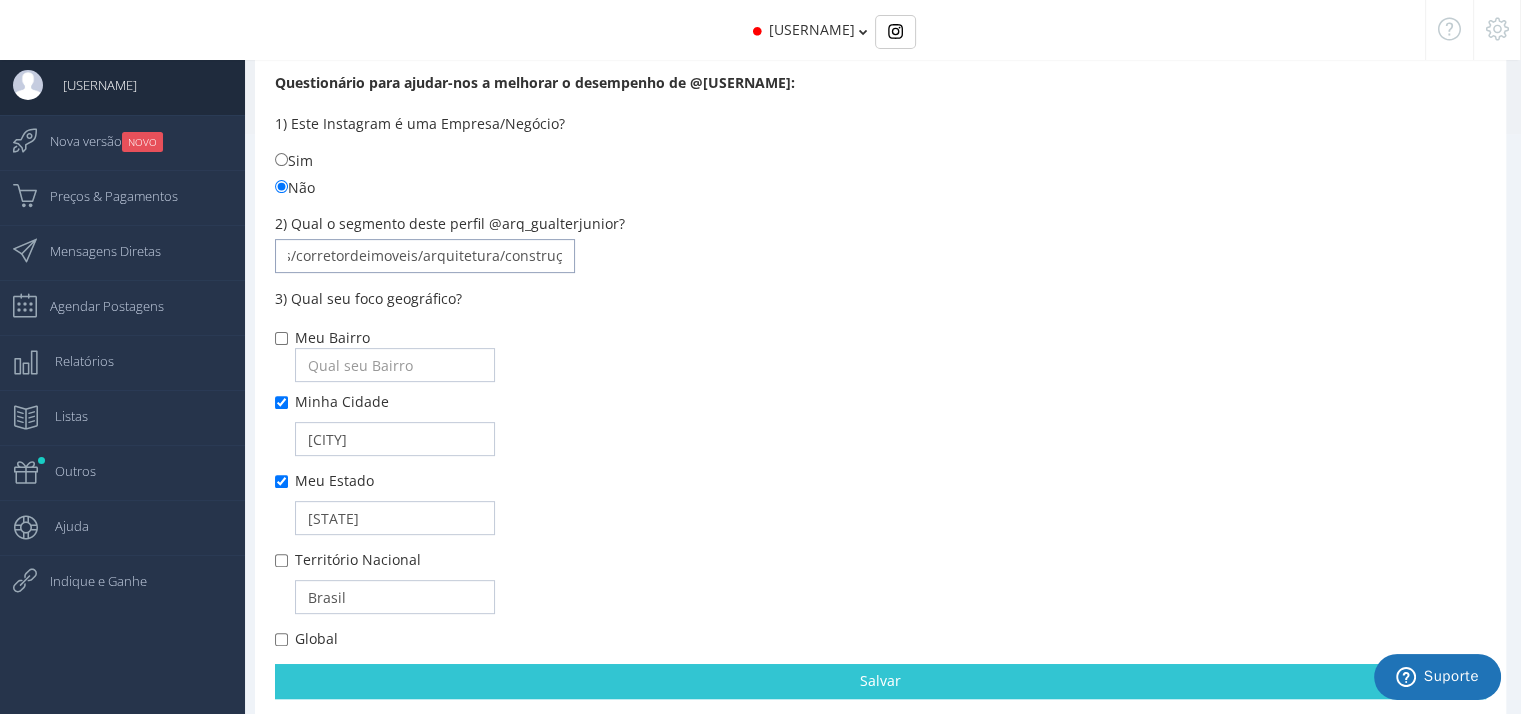 scroll, scrollTop: 0, scrollLeft: 56, axis: horizontal 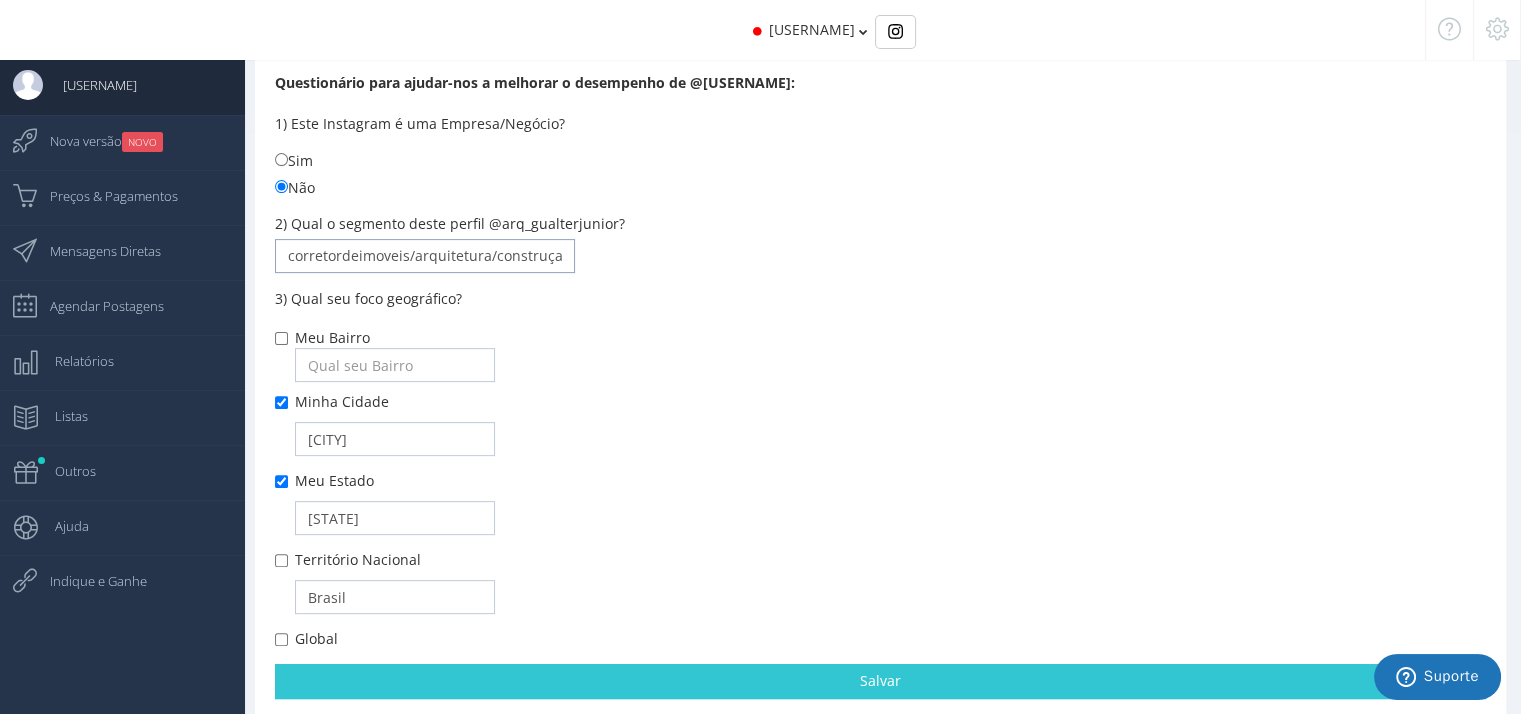 type on "imoveis/corretordeimoveis/arquitetura/construçao" 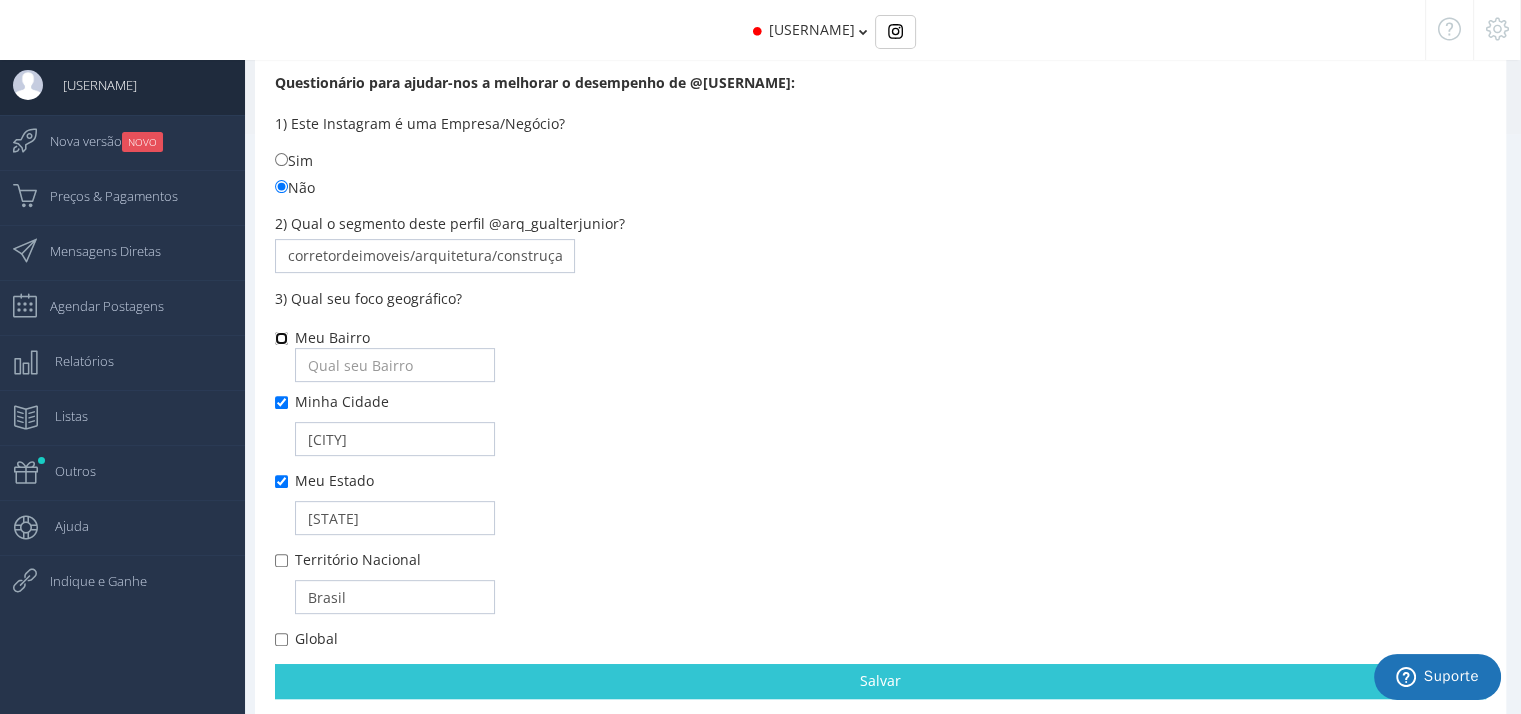 scroll, scrollTop: 0, scrollLeft: 0, axis: both 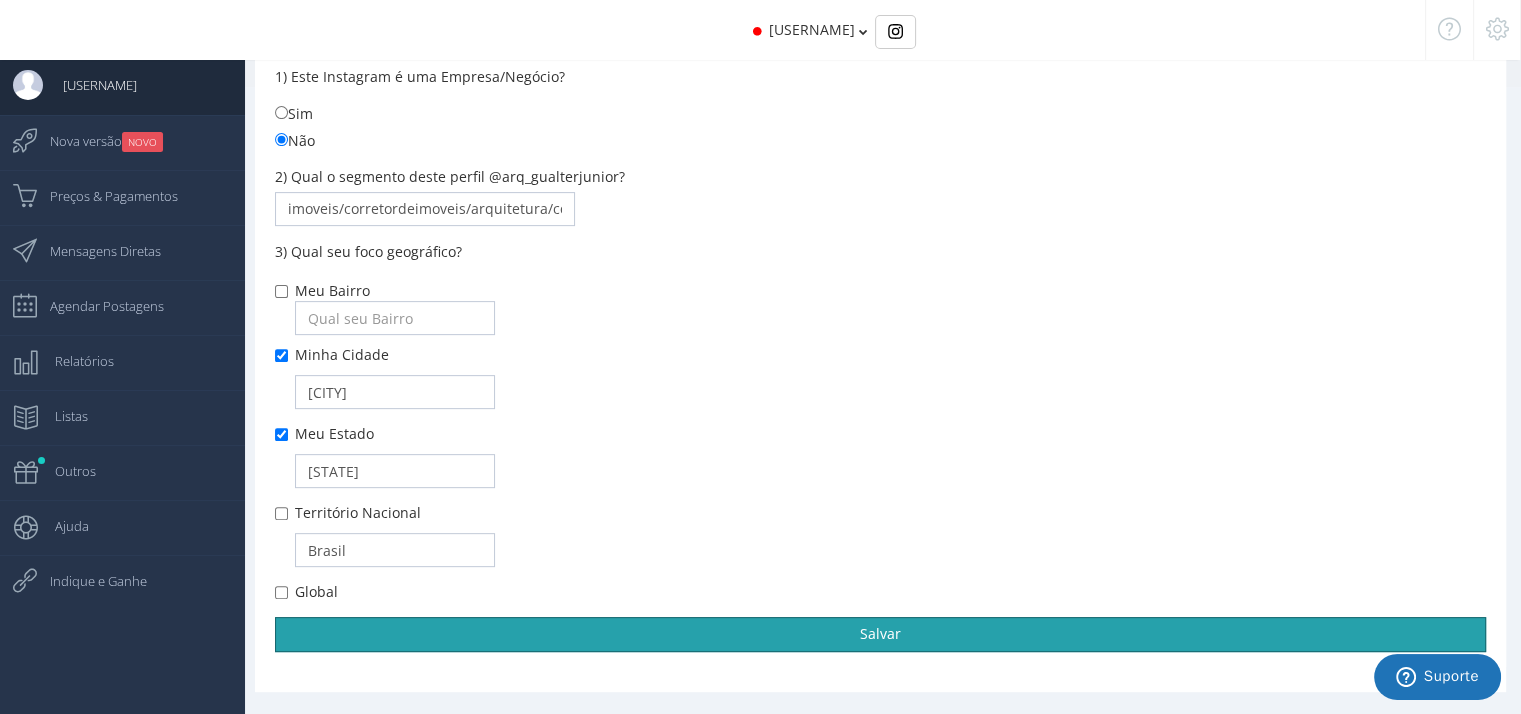 click on "Salvar" at bounding box center (880, 634) 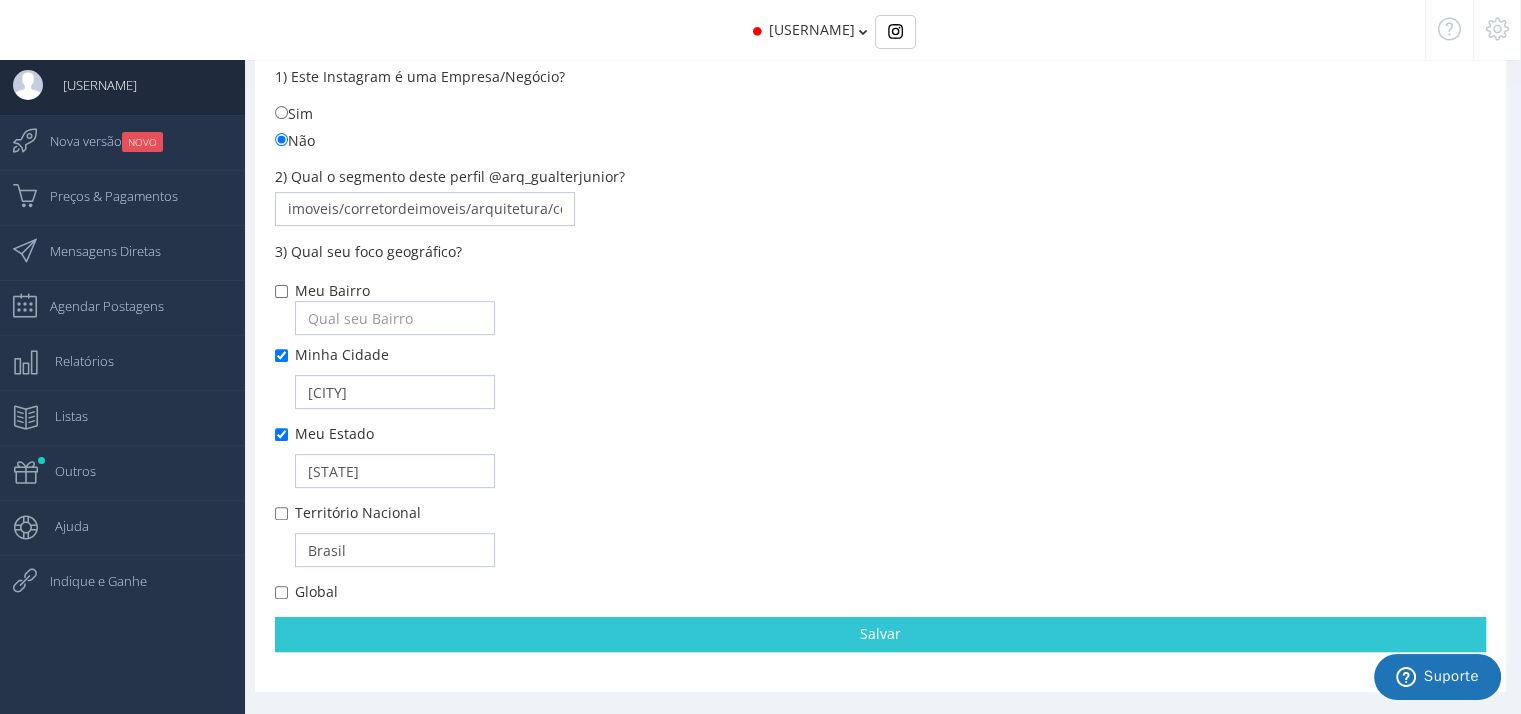scroll, scrollTop: 20, scrollLeft: 0, axis: vertical 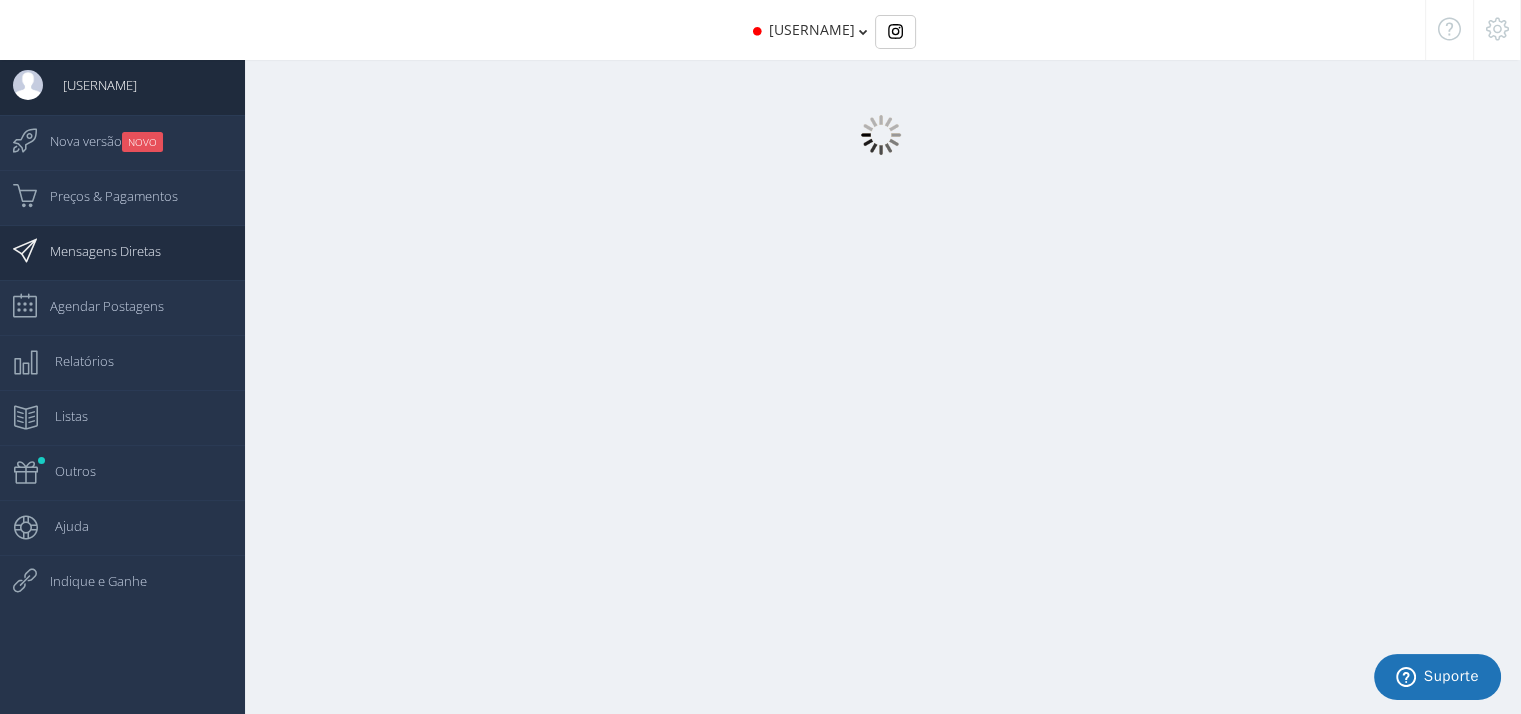 click on "Mensagens Diretas" at bounding box center (0, 0) 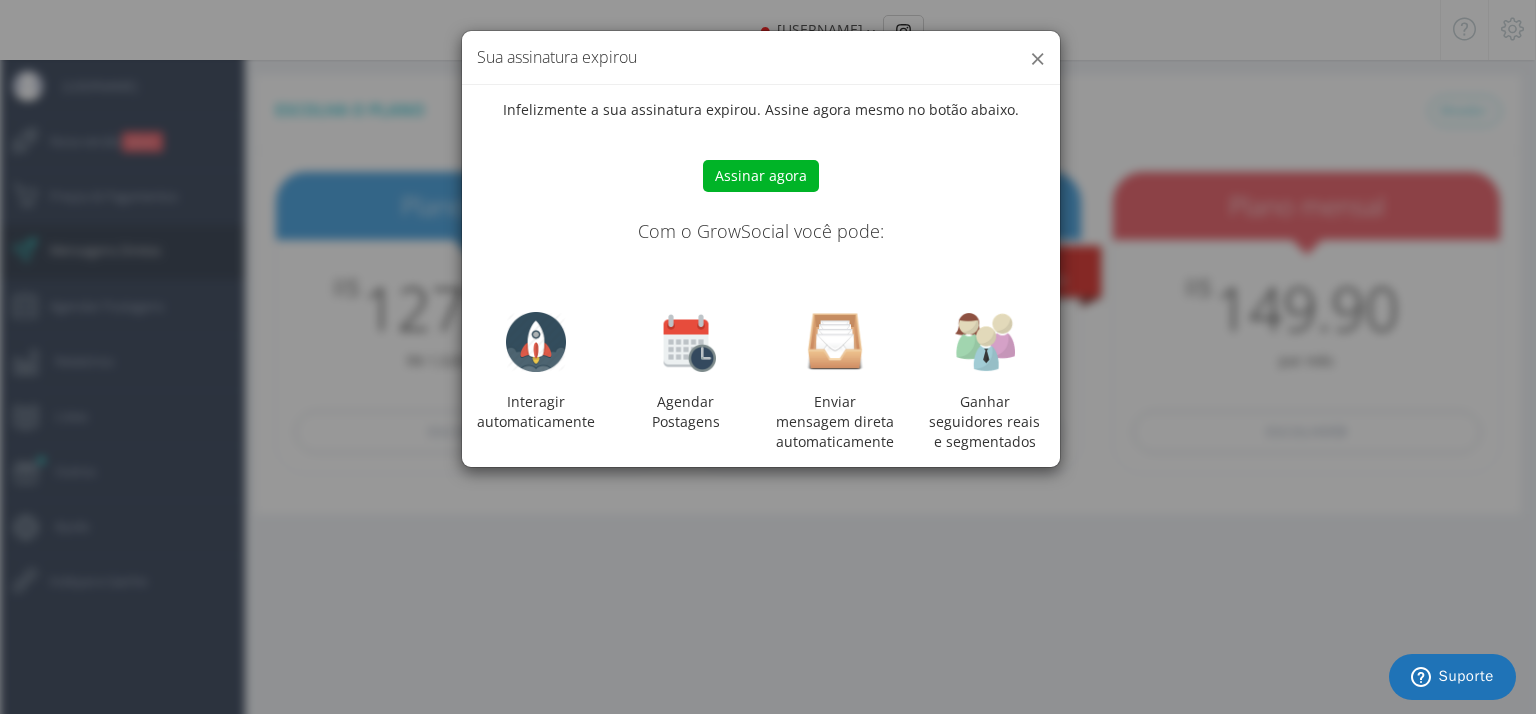 click on "×" at bounding box center [1037, 58] 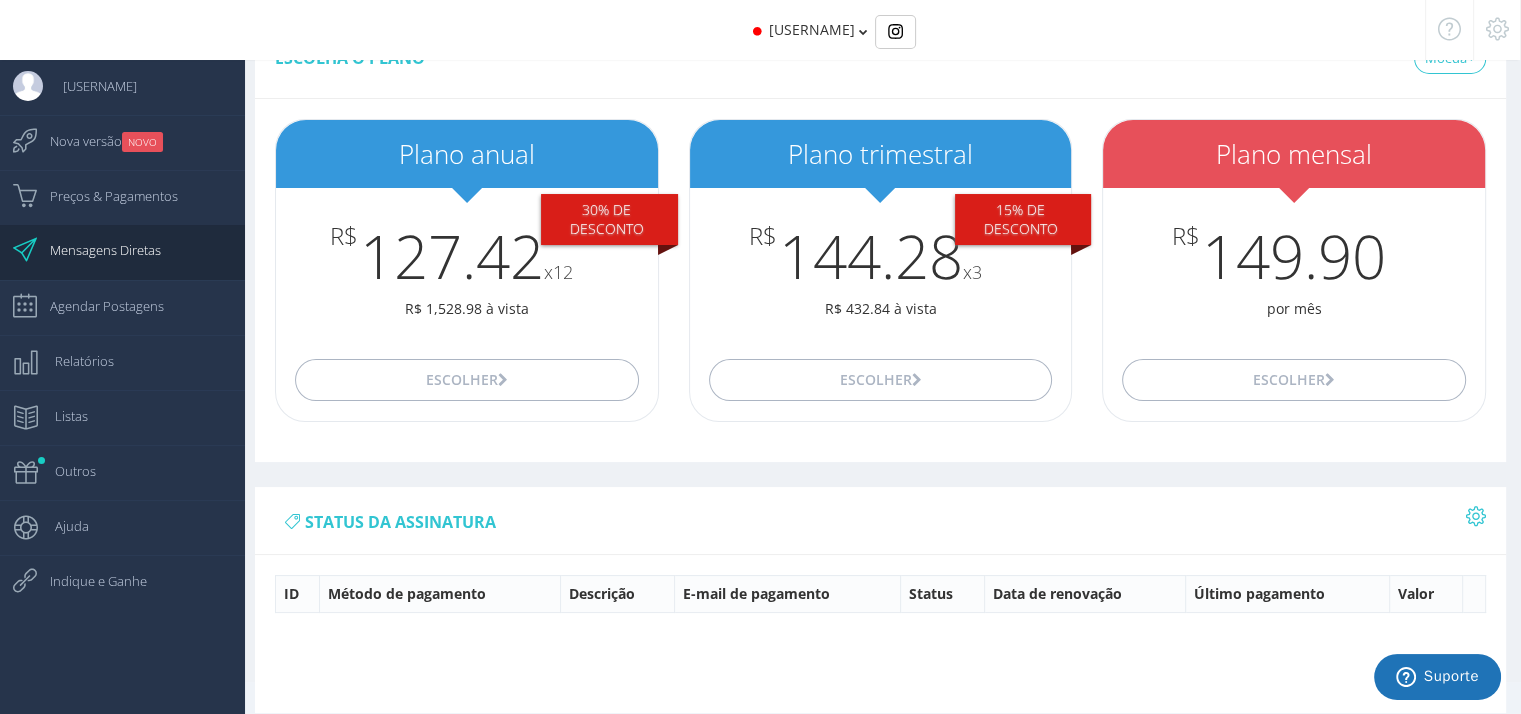 scroll, scrollTop: 73, scrollLeft: 0, axis: vertical 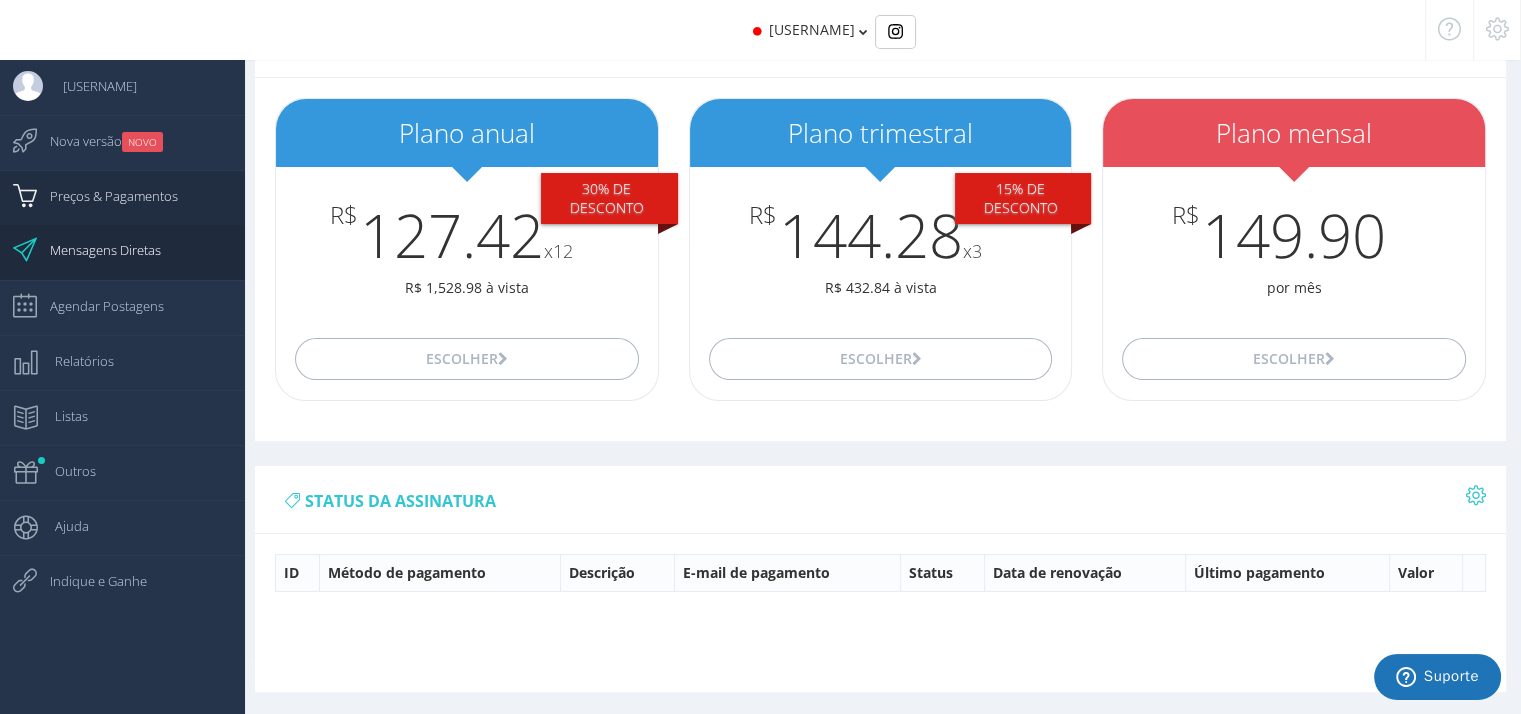 click on "Preços & Pagamentos" at bounding box center (0, 0) 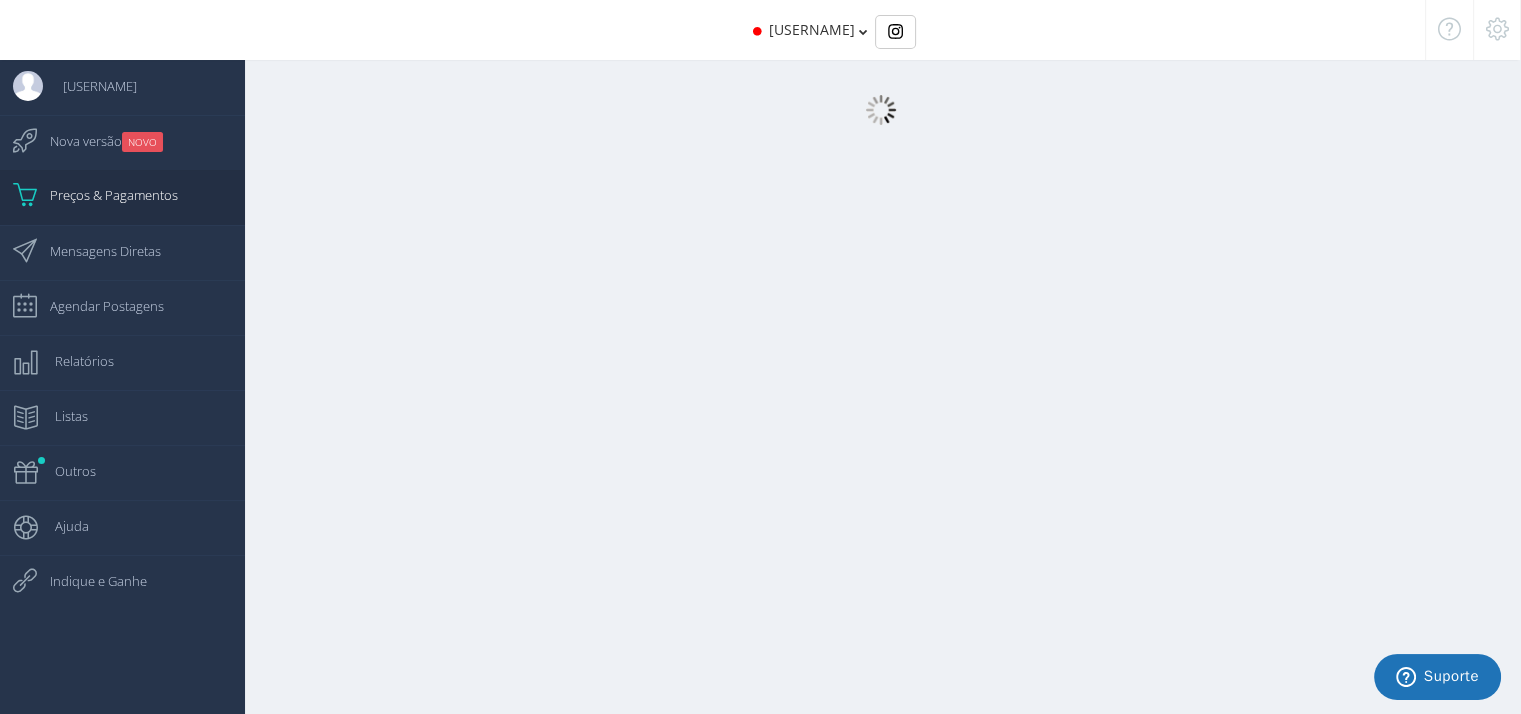scroll, scrollTop: 20, scrollLeft: 0, axis: vertical 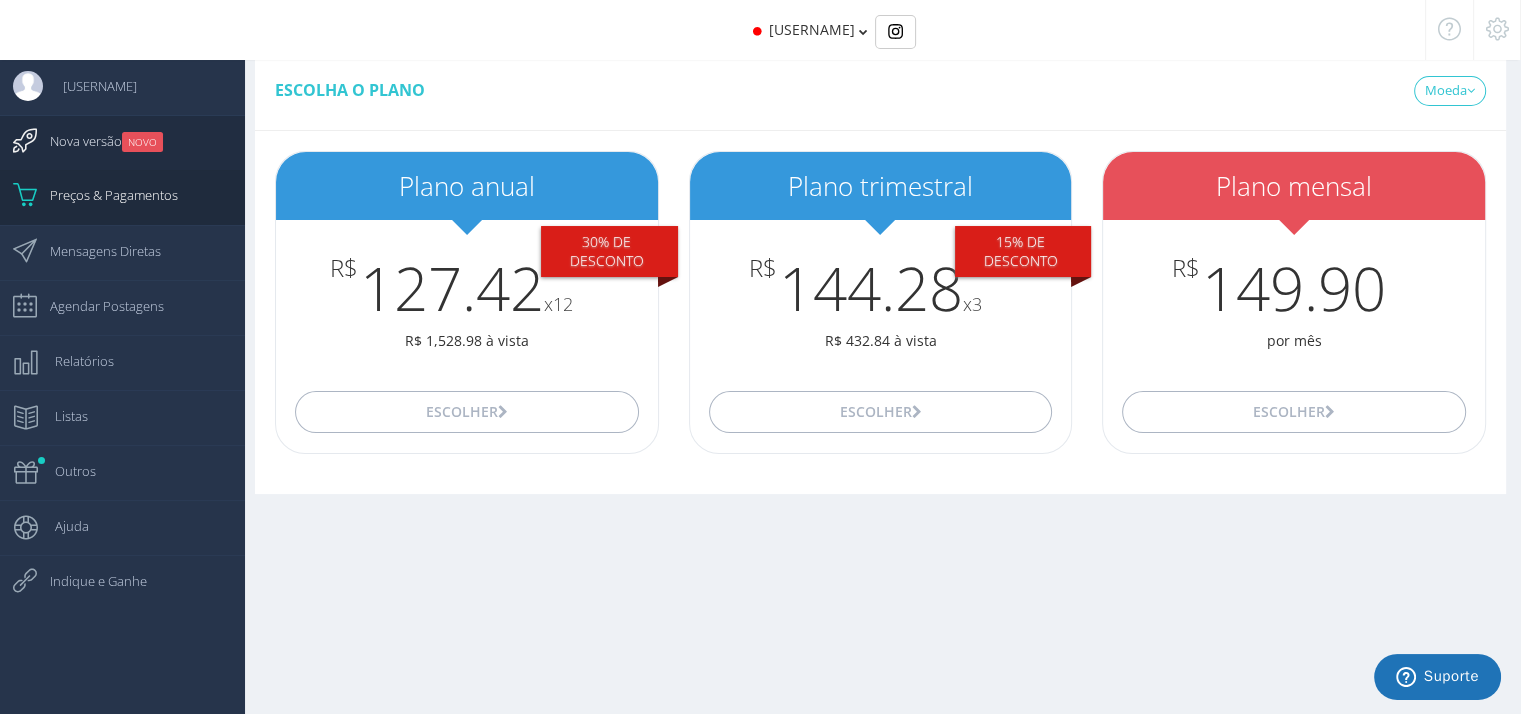 click on "Nova versão  NOVO" at bounding box center (96, 141) 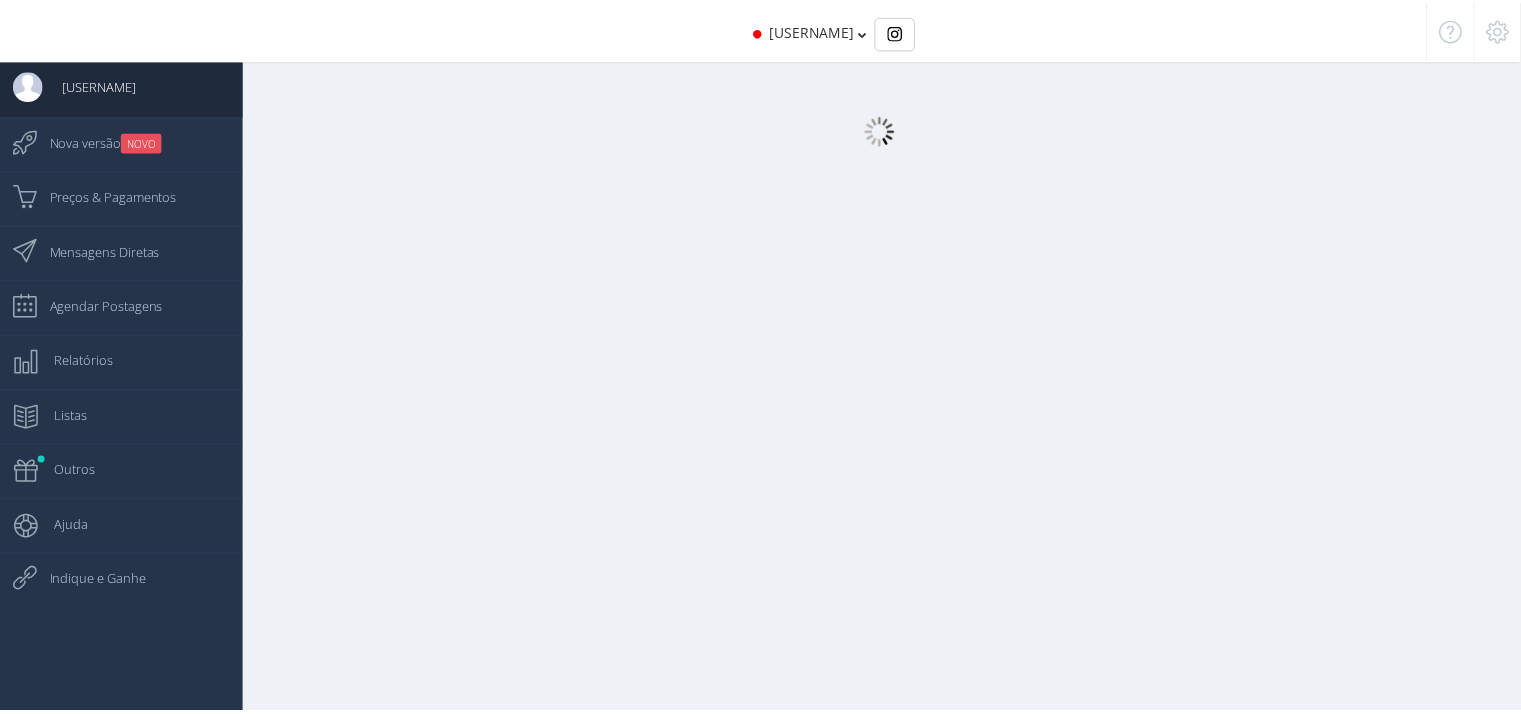scroll, scrollTop: 0, scrollLeft: 0, axis: both 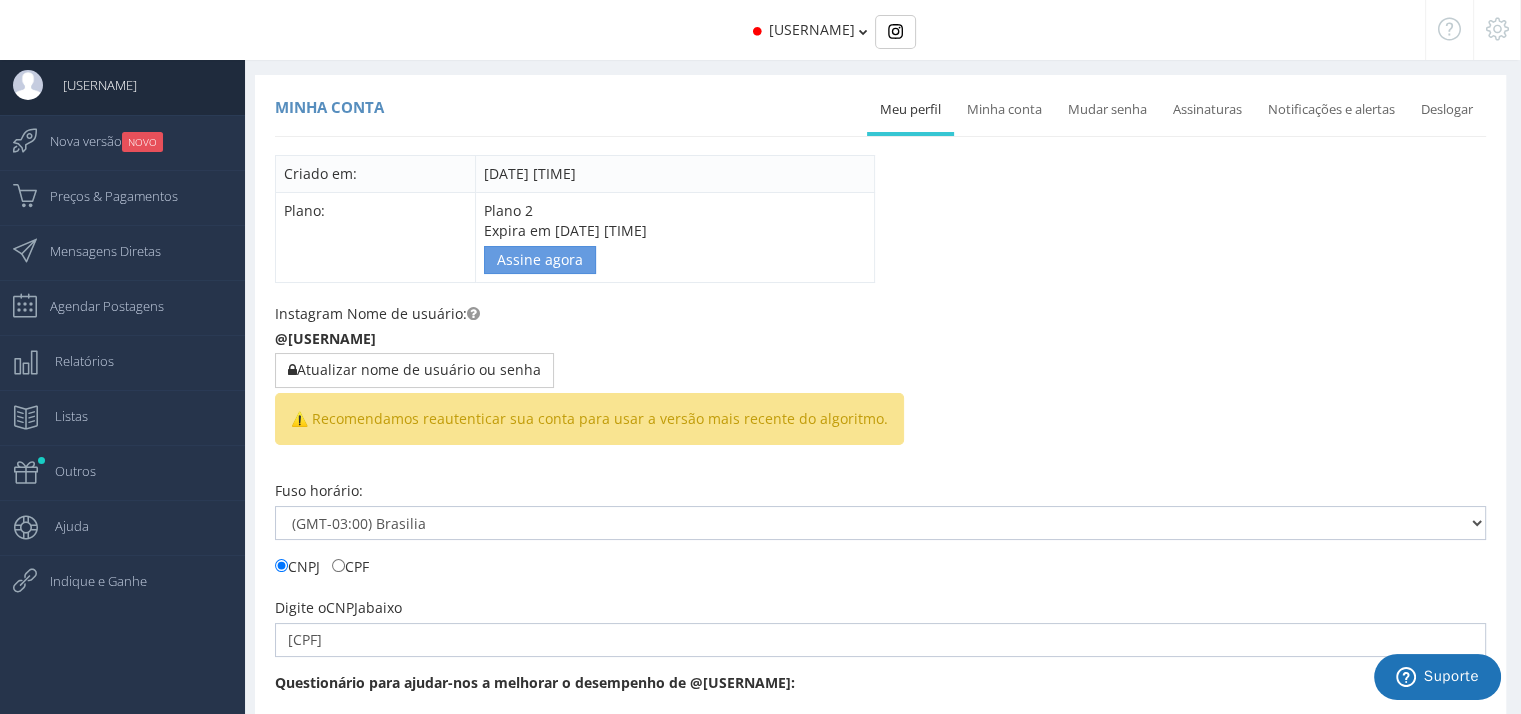 click on "[USERNAME]" at bounding box center (812, 29) 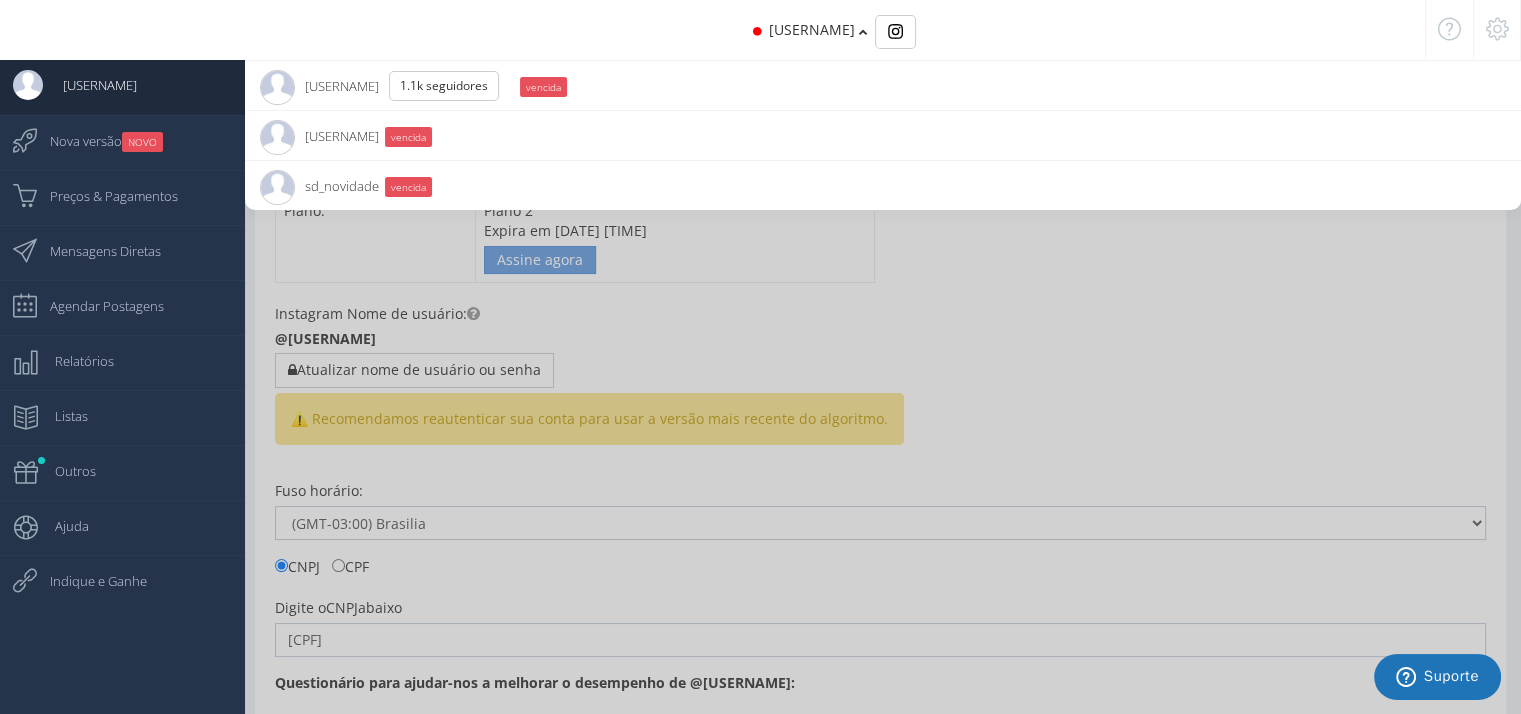click on "[NAME]" at bounding box center [387, 86] 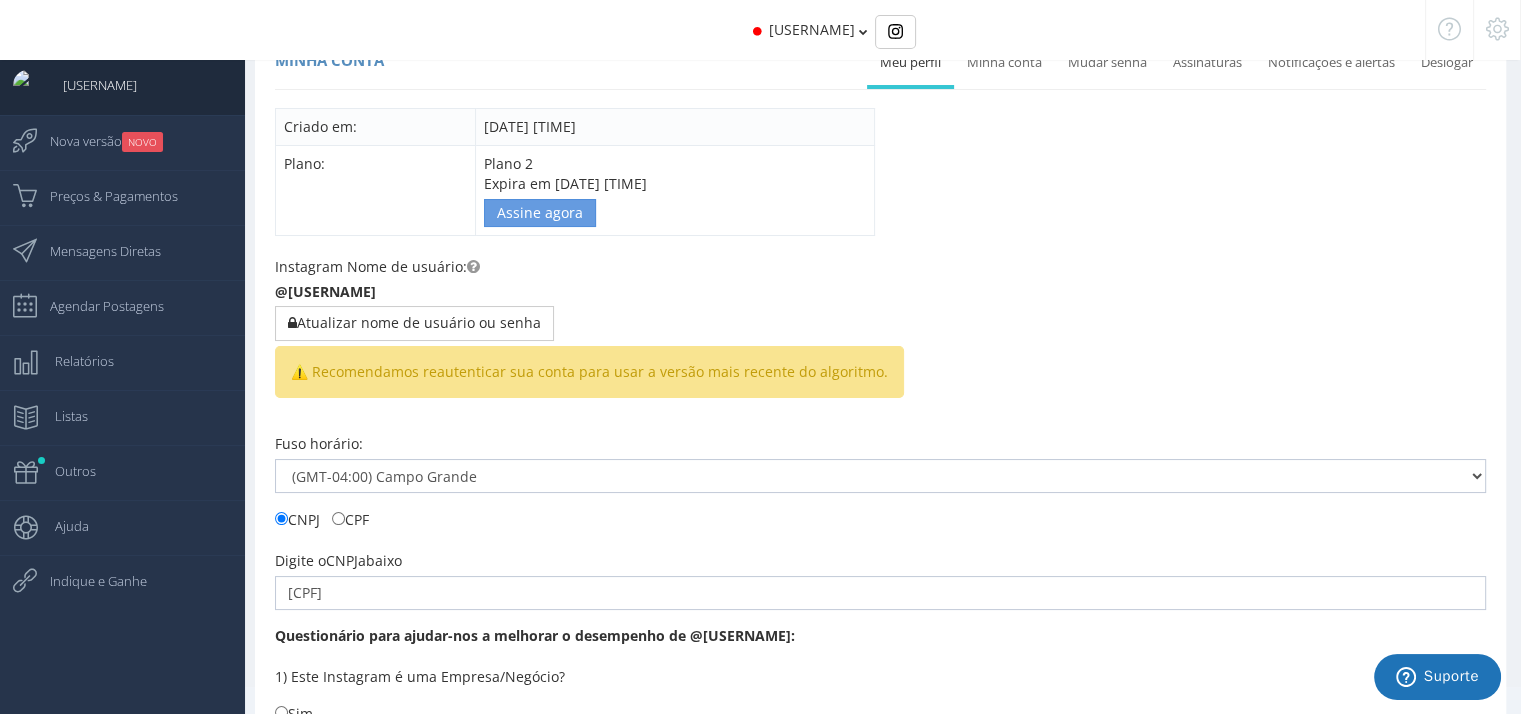 scroll, scrollTop: 0, scrollLeft: 0, axis: both 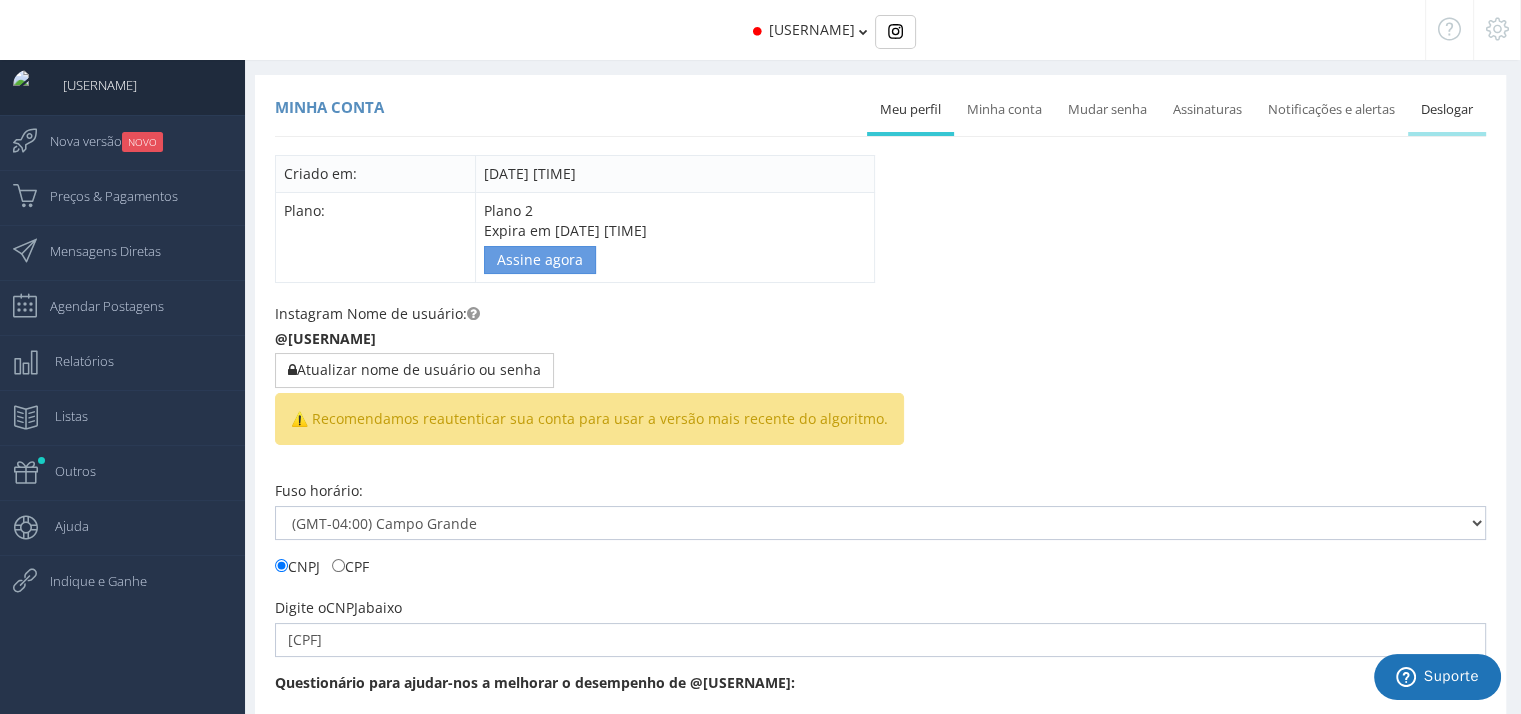 click on "Deslogar" at bounding box center (1447, 110) 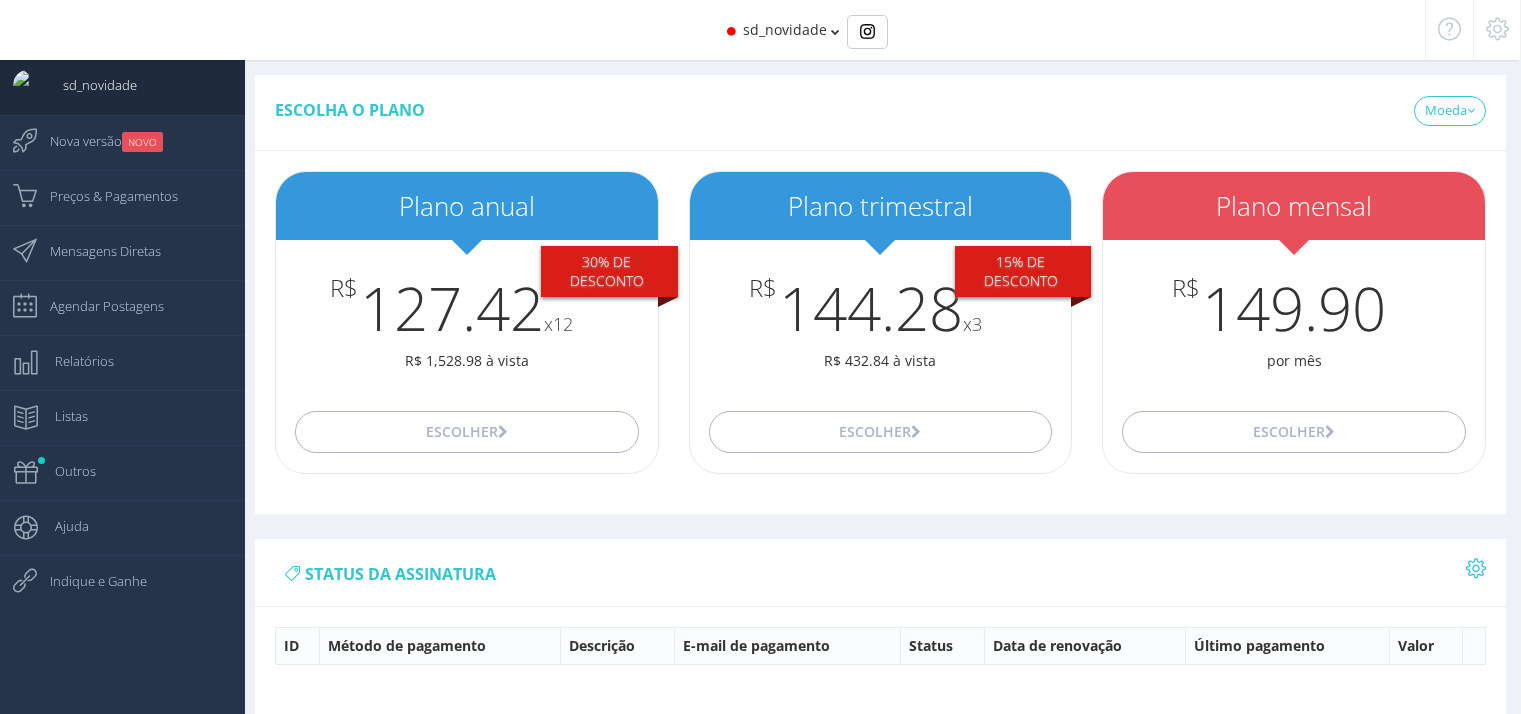 scroll, scrollTop: 0, scrollLeft: 0, axis: both 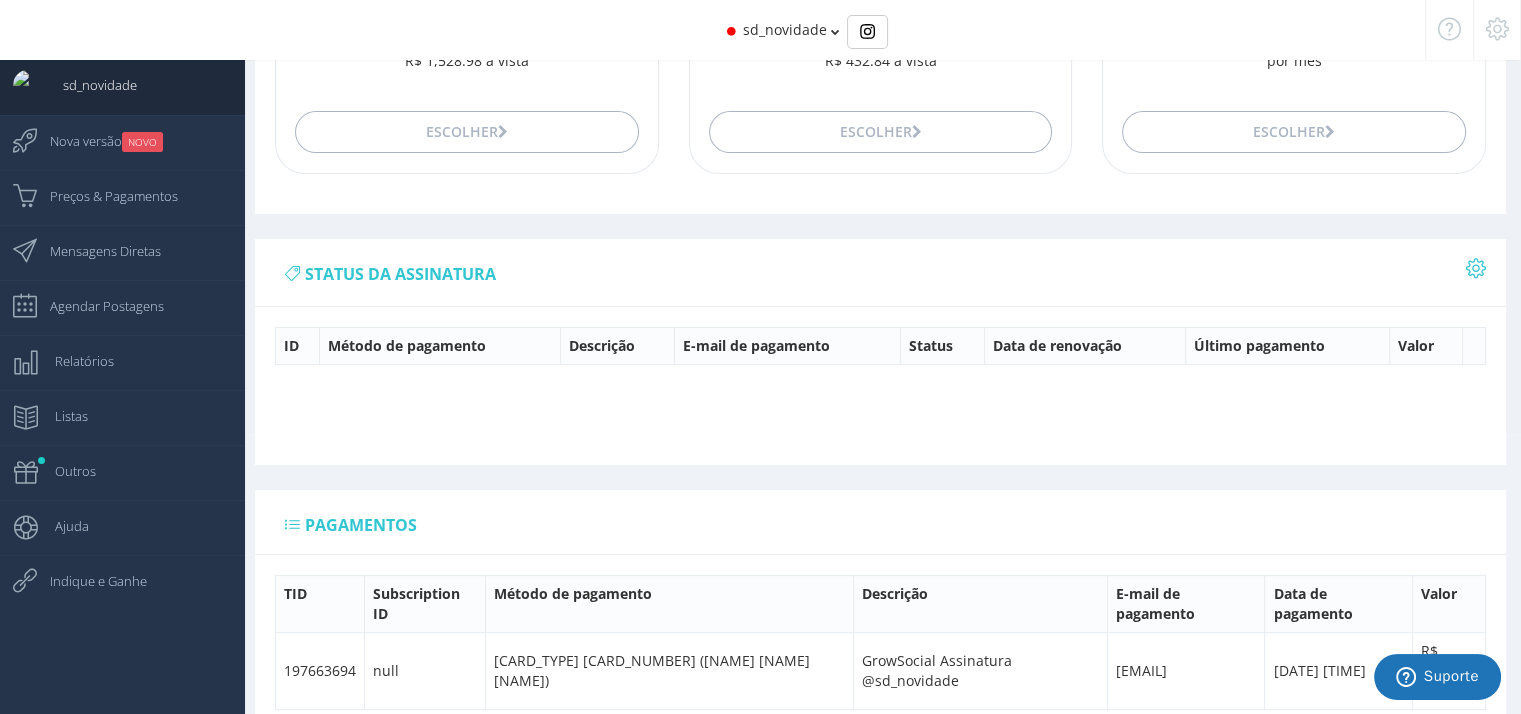 click on "sd_novidade" at bounding box center (785, 29) 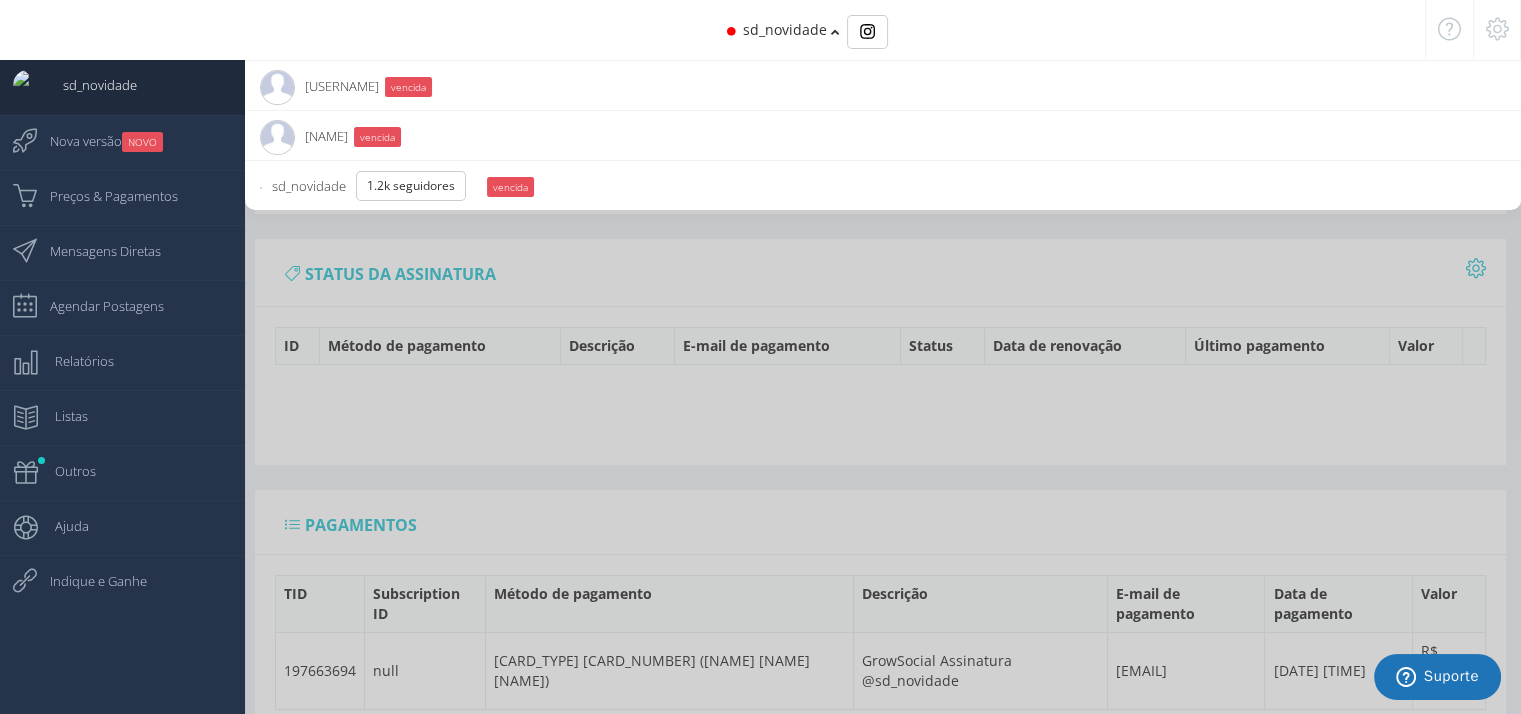 click on "arq_gualterjunior  1.1K Seguidores" at bounding box center [319, 86] 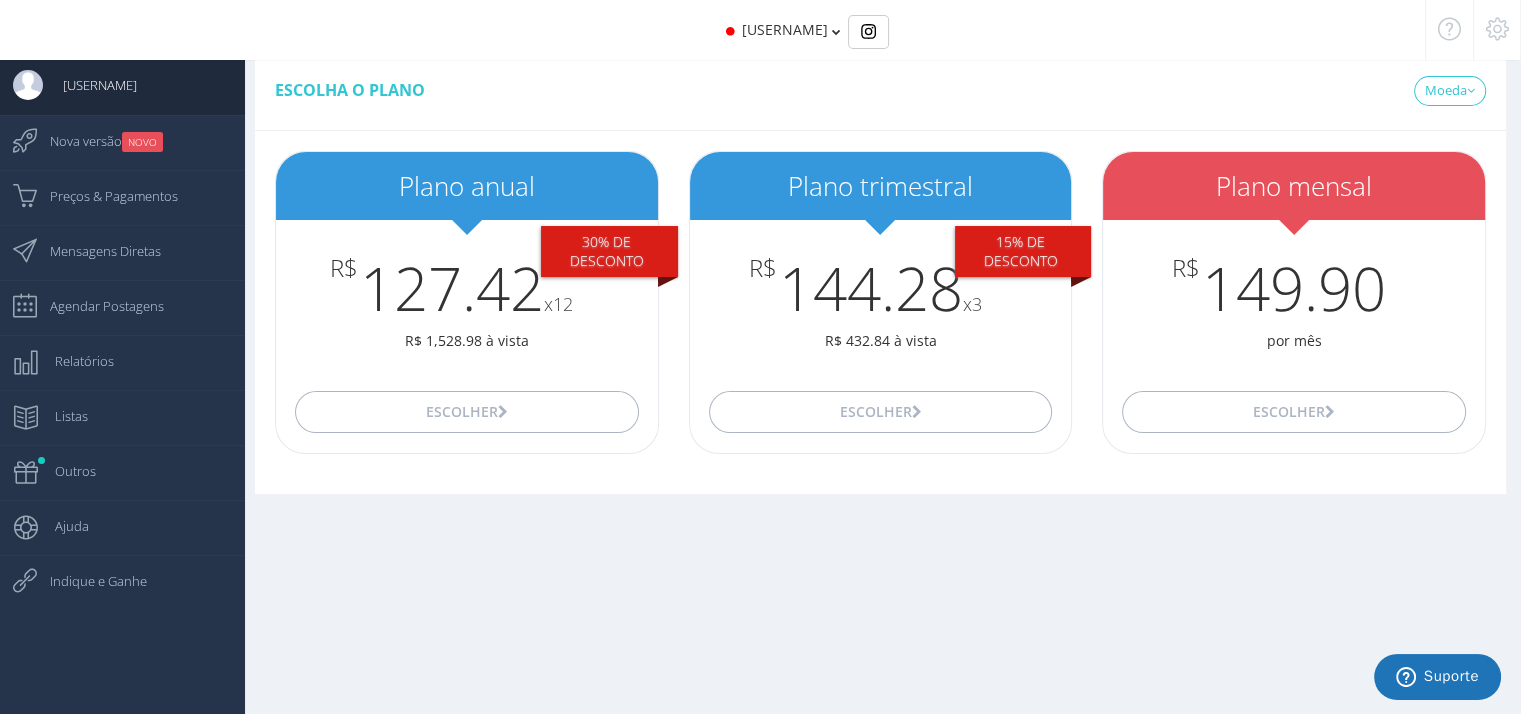 click on "[USERNAME]" at bounding box center (785, 29) 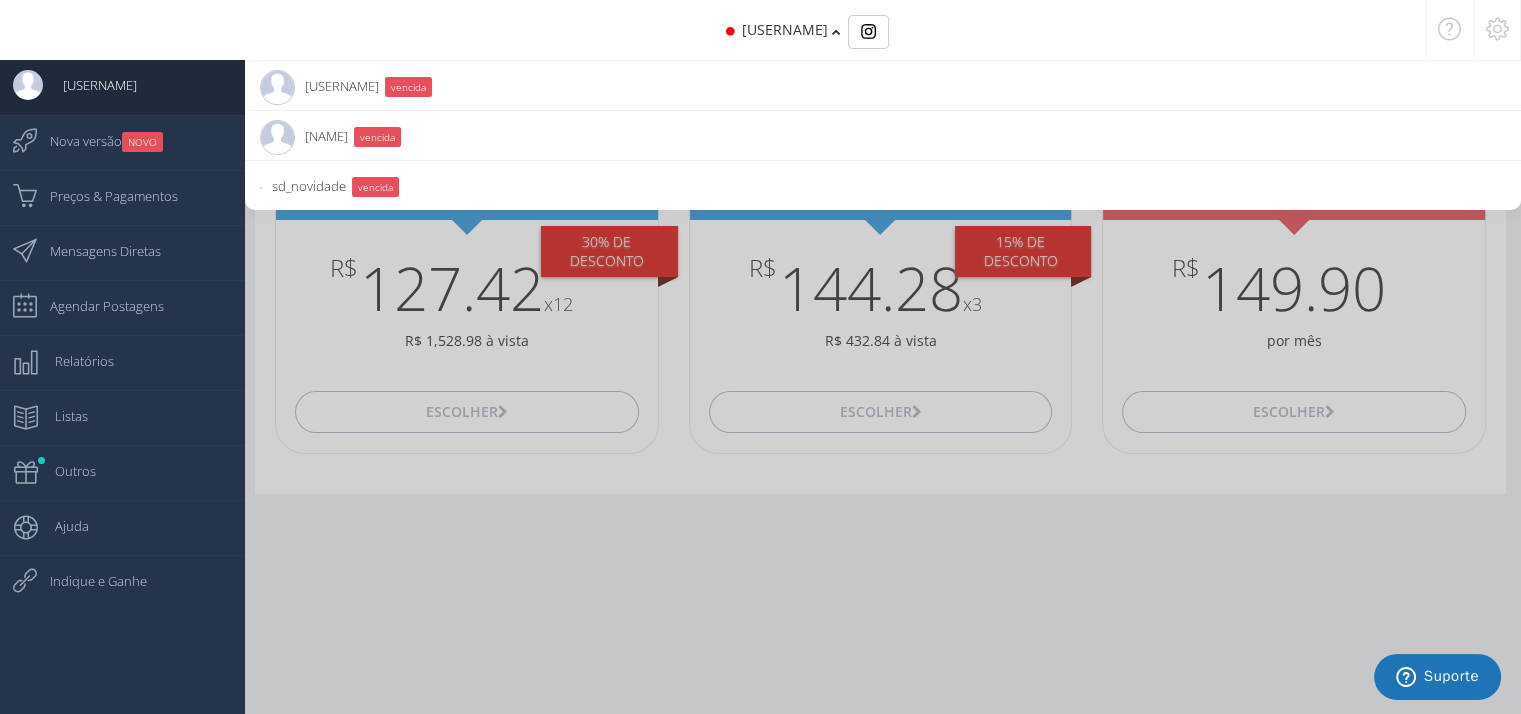 click on "sd_novidade  1.2K Seguidores" at bounding box center (319, 86) 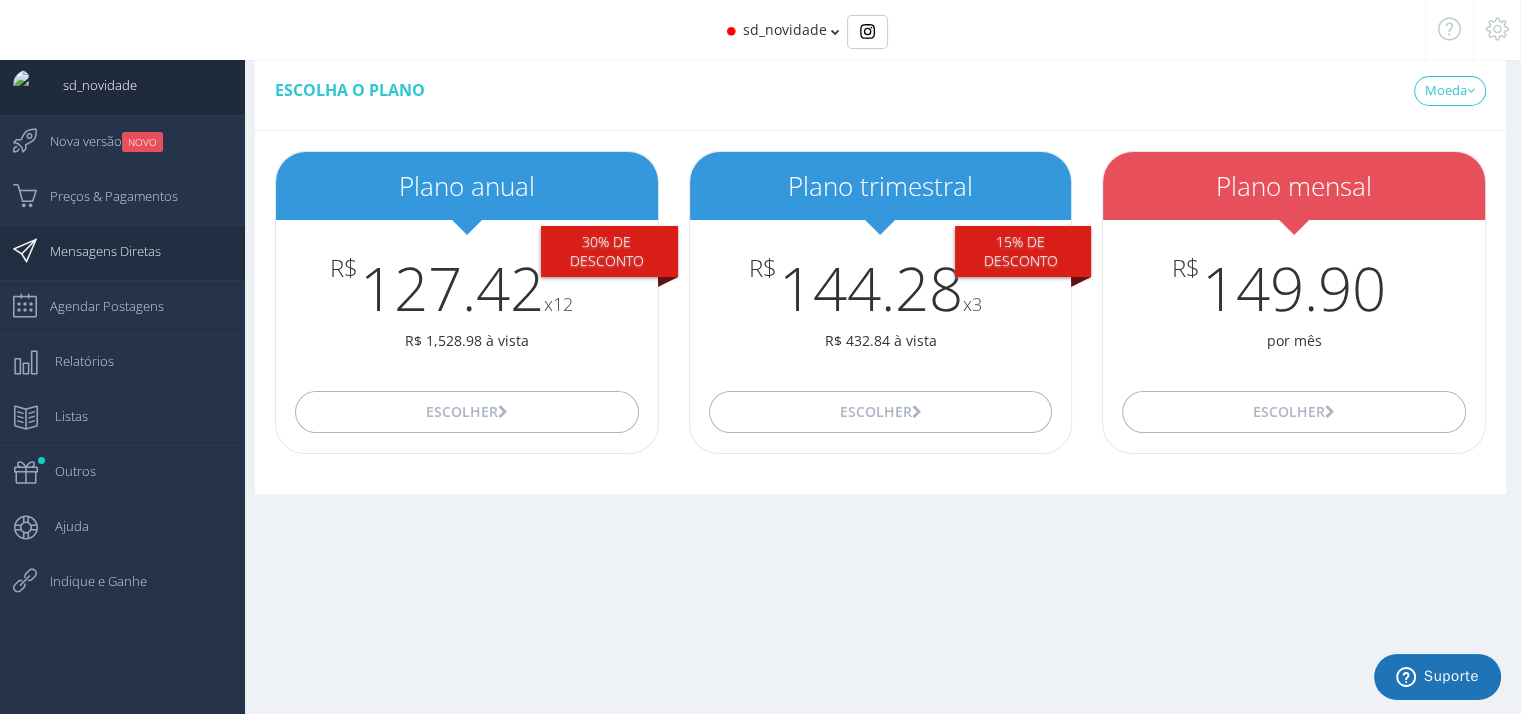 click on "Mensagens Diretas" at bounding box center (0, 0) 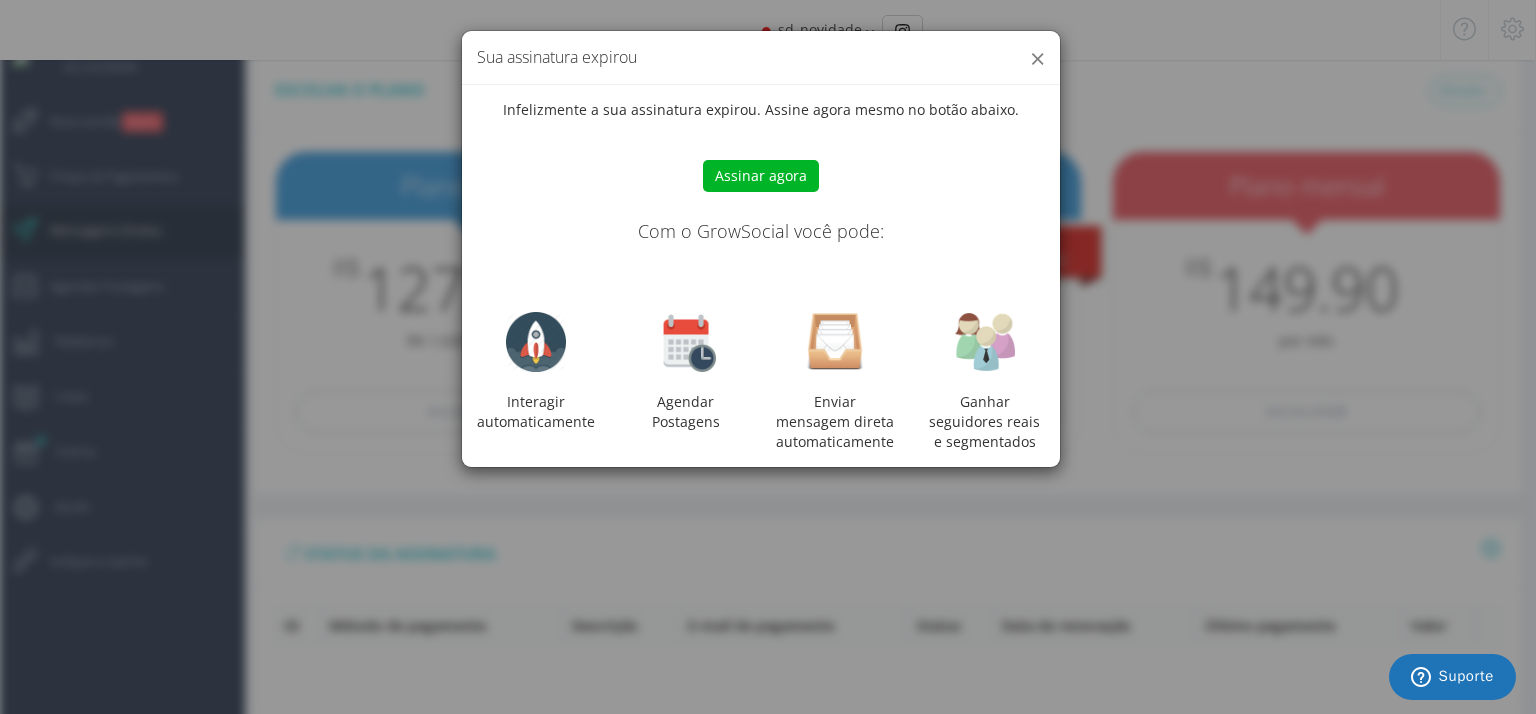 click on "×" at bounding box center [1037, 58] 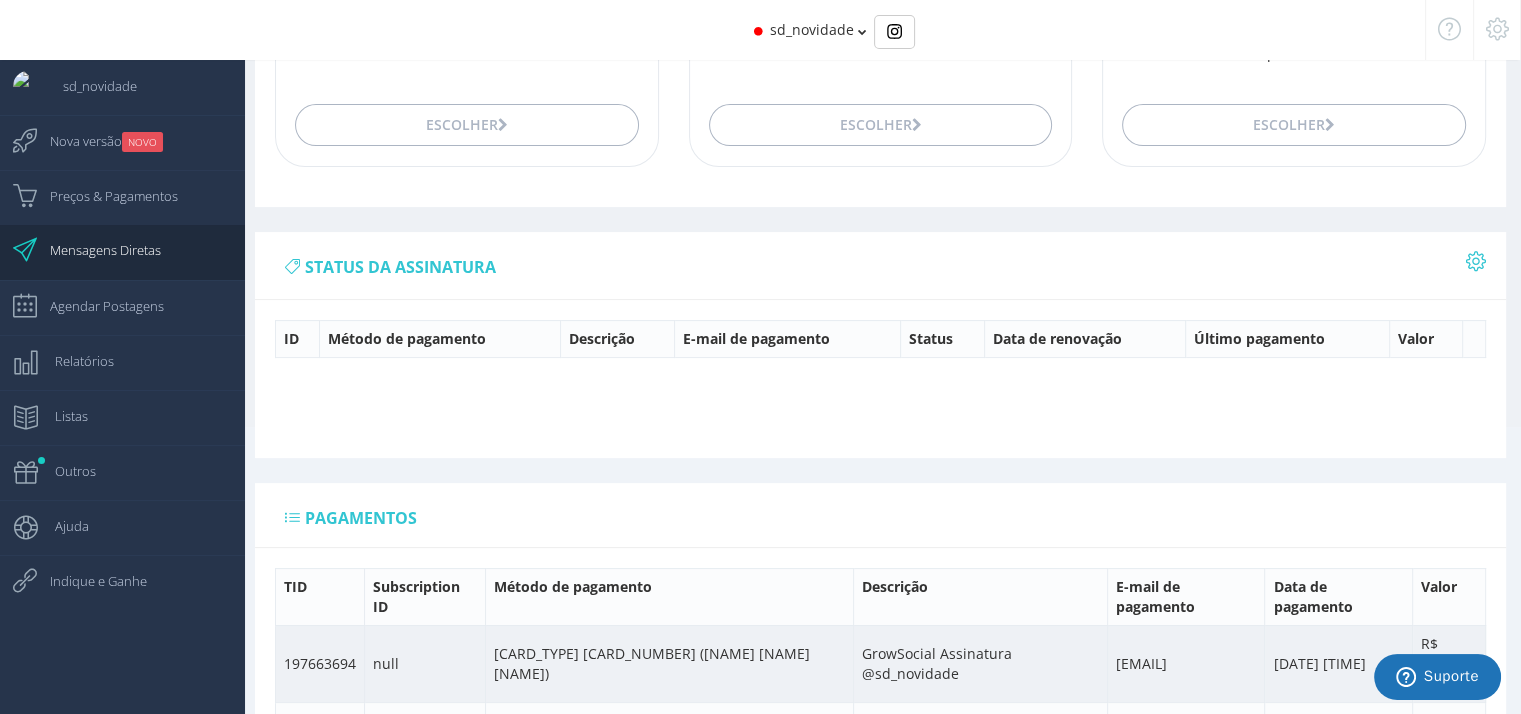 scroll, scrollTop: 494, scrollLeft: 0, axis: vertical 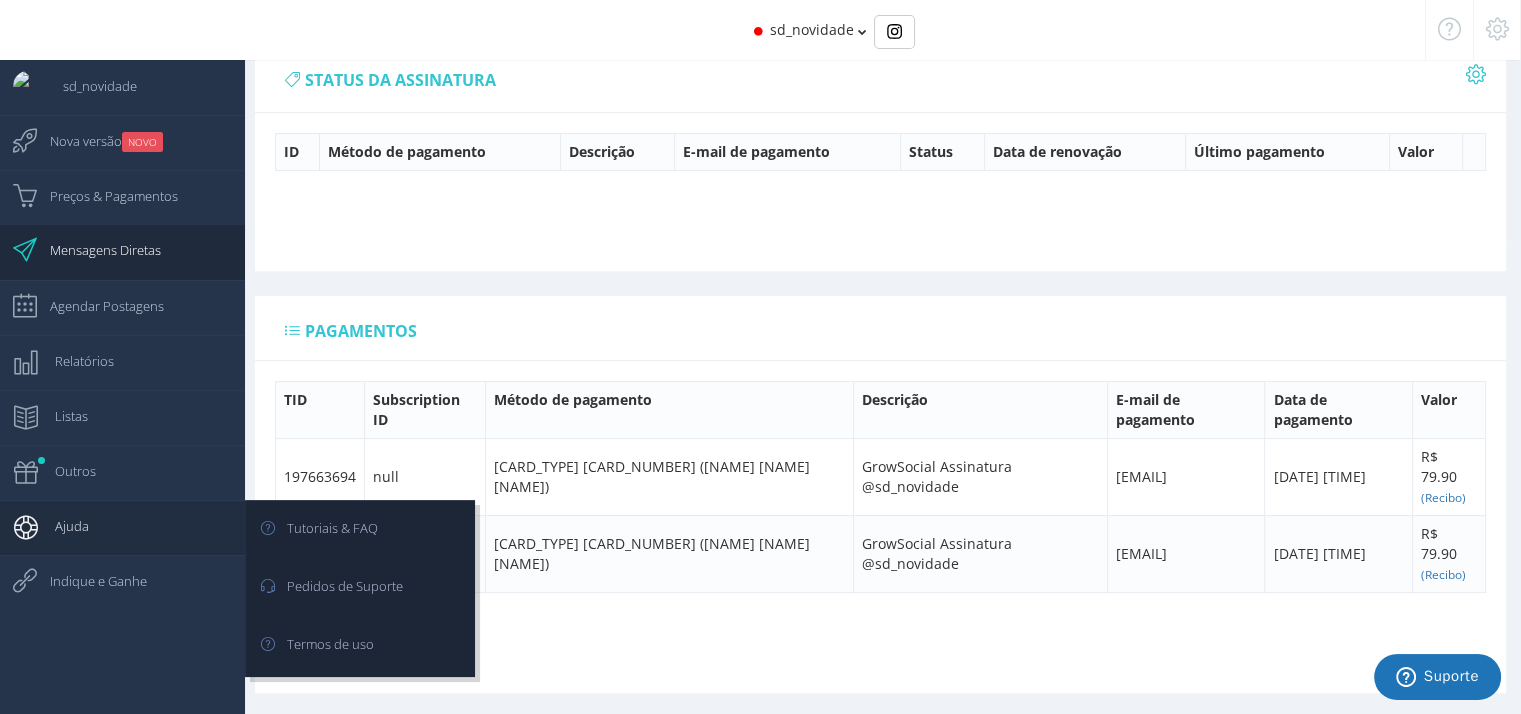 click on "Ajuda" at bounding box center (122, 87) 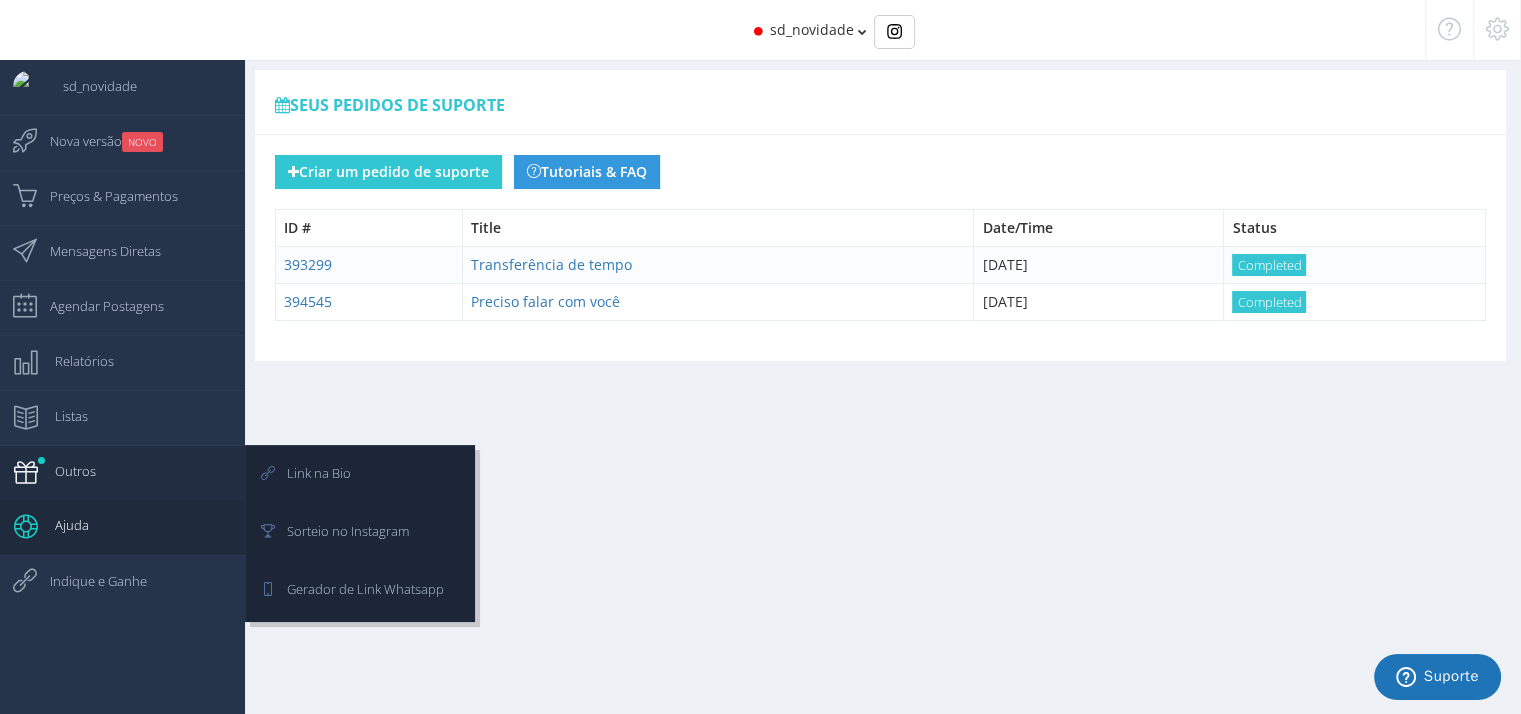 click on "Outros" at bounding box center [122, 87] 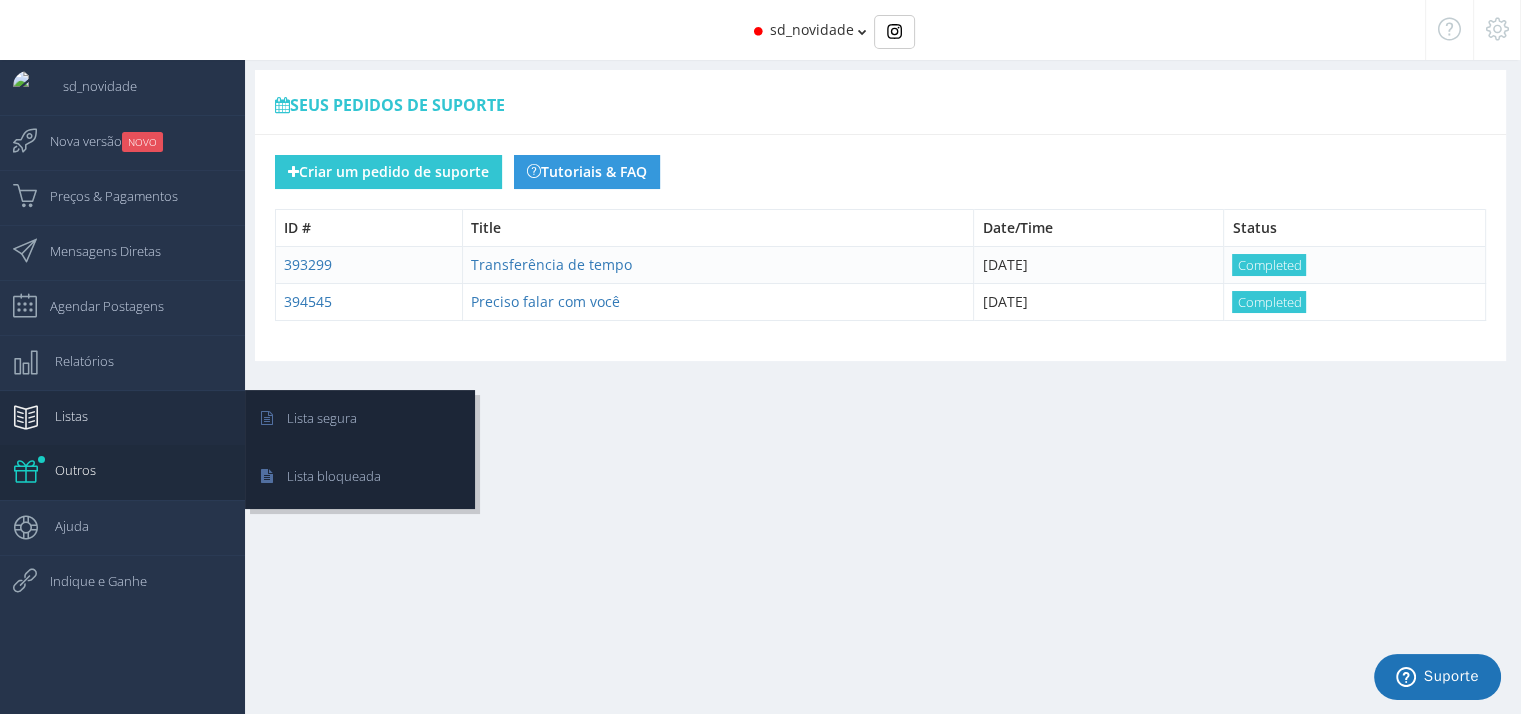click on "Listas" at bounding box center [122, 362] 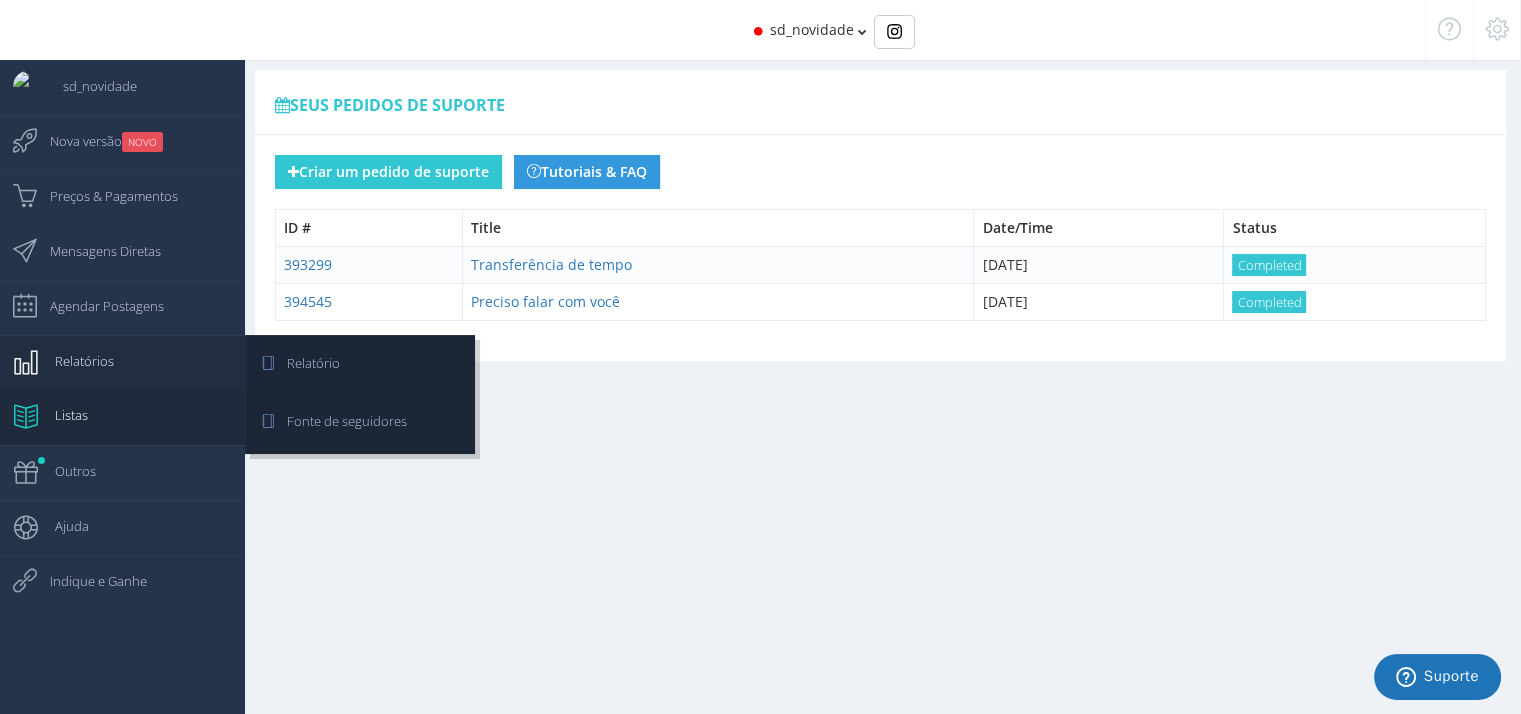 click on "Relatórios" at bounding box center [122, 362] 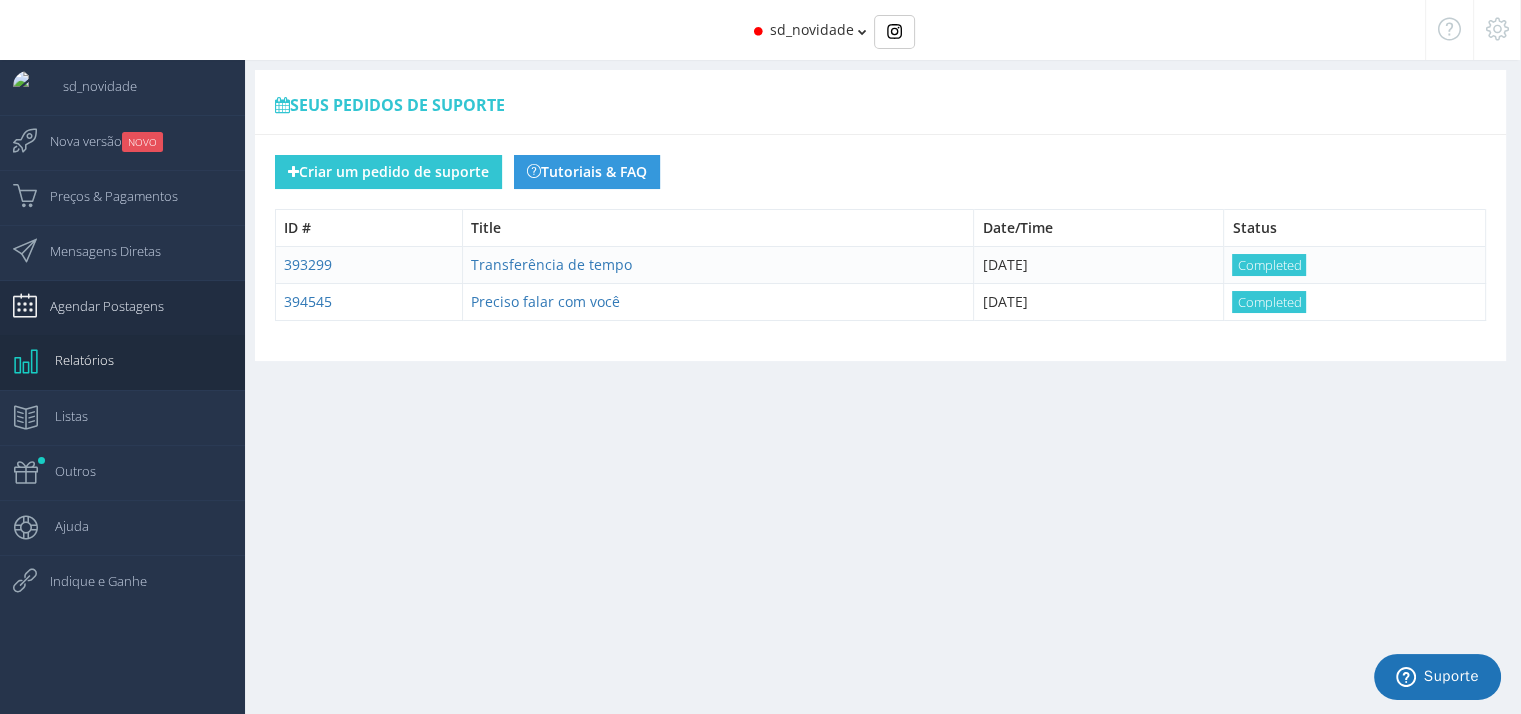 click on "Agendar Postagens" at bounding box center [122, 307] 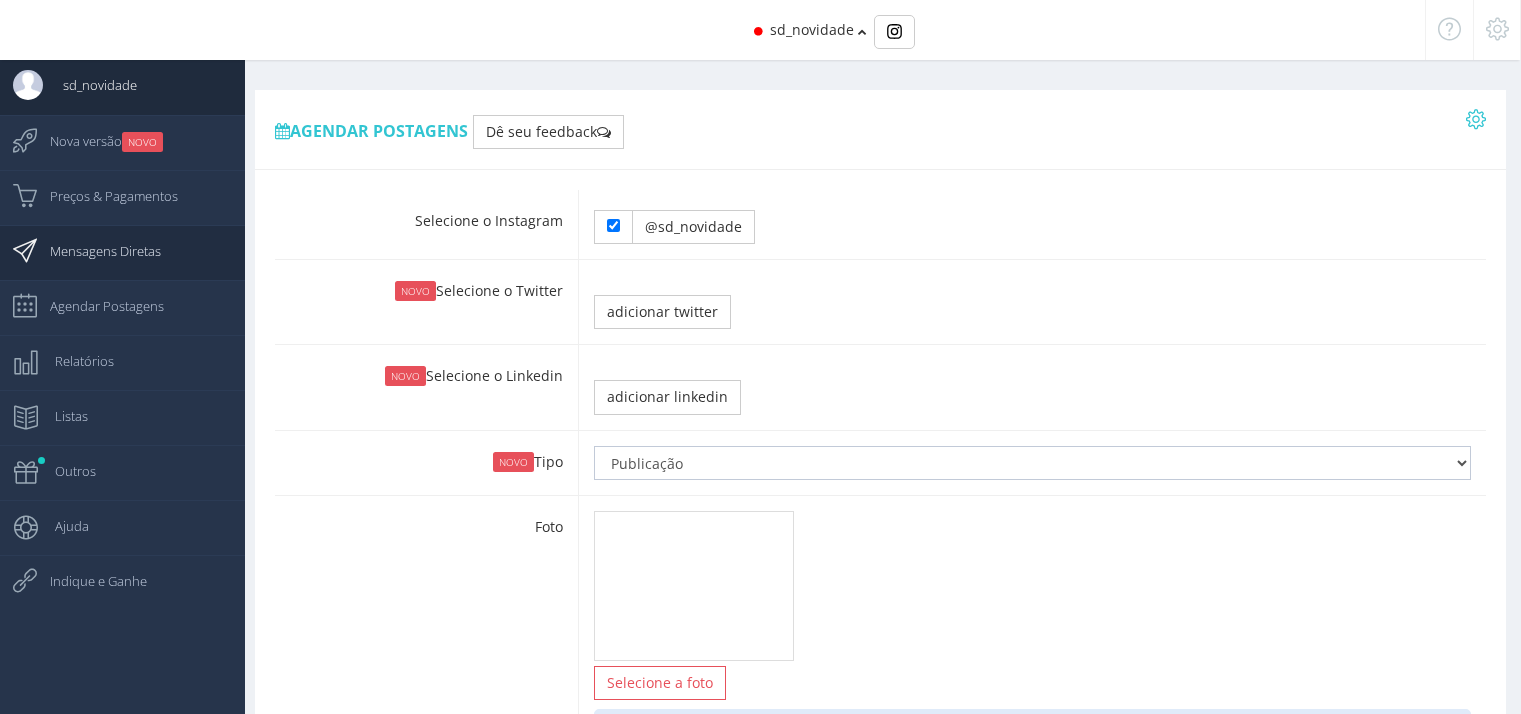 scroll, scrollTop: 0, scrollLeft: 0, axis: both 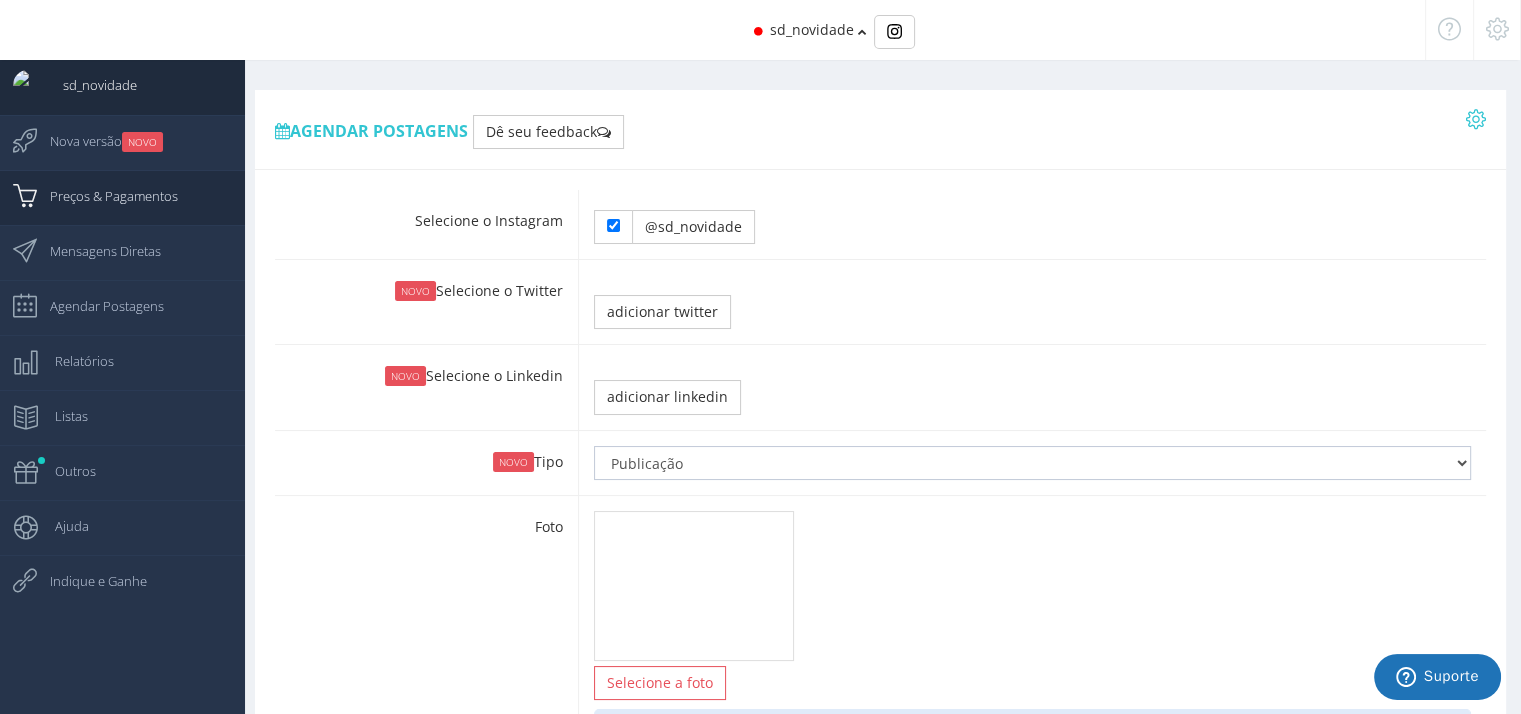click on "Preços & Pagamentos" at bounding box center [0, 0] 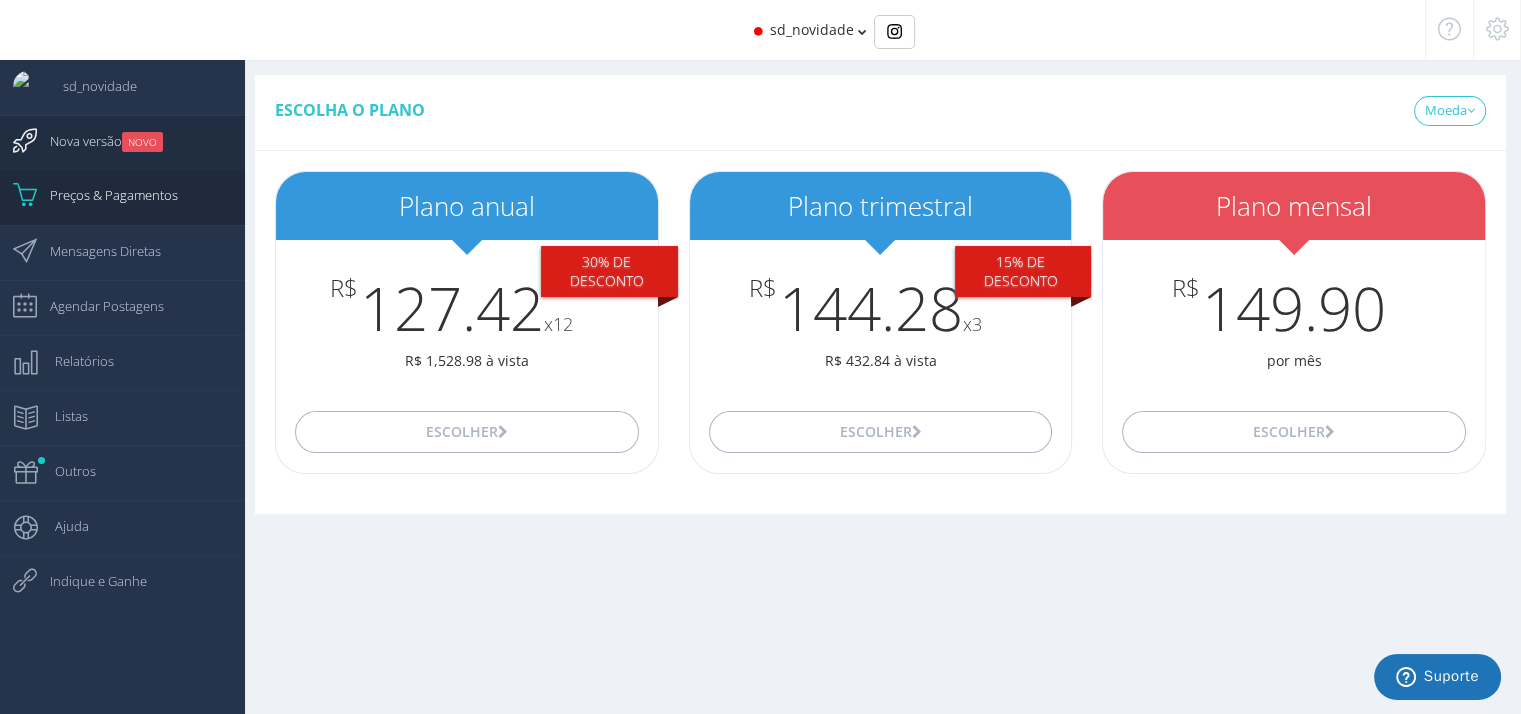 click on "Nova versão  NOVO" at bounding box center [96, 141] 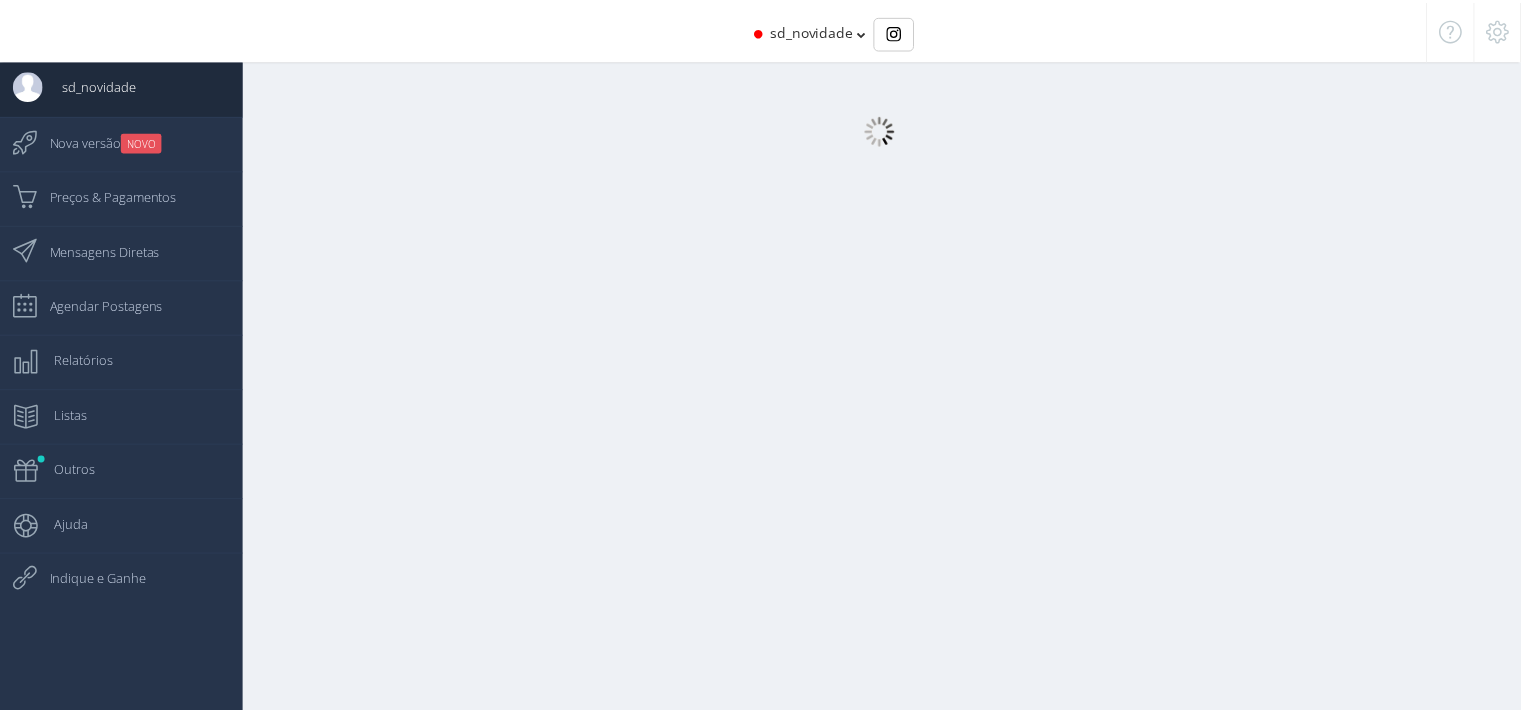 scroll, scrollTop: 0, scrollLeft: 0, axis: both 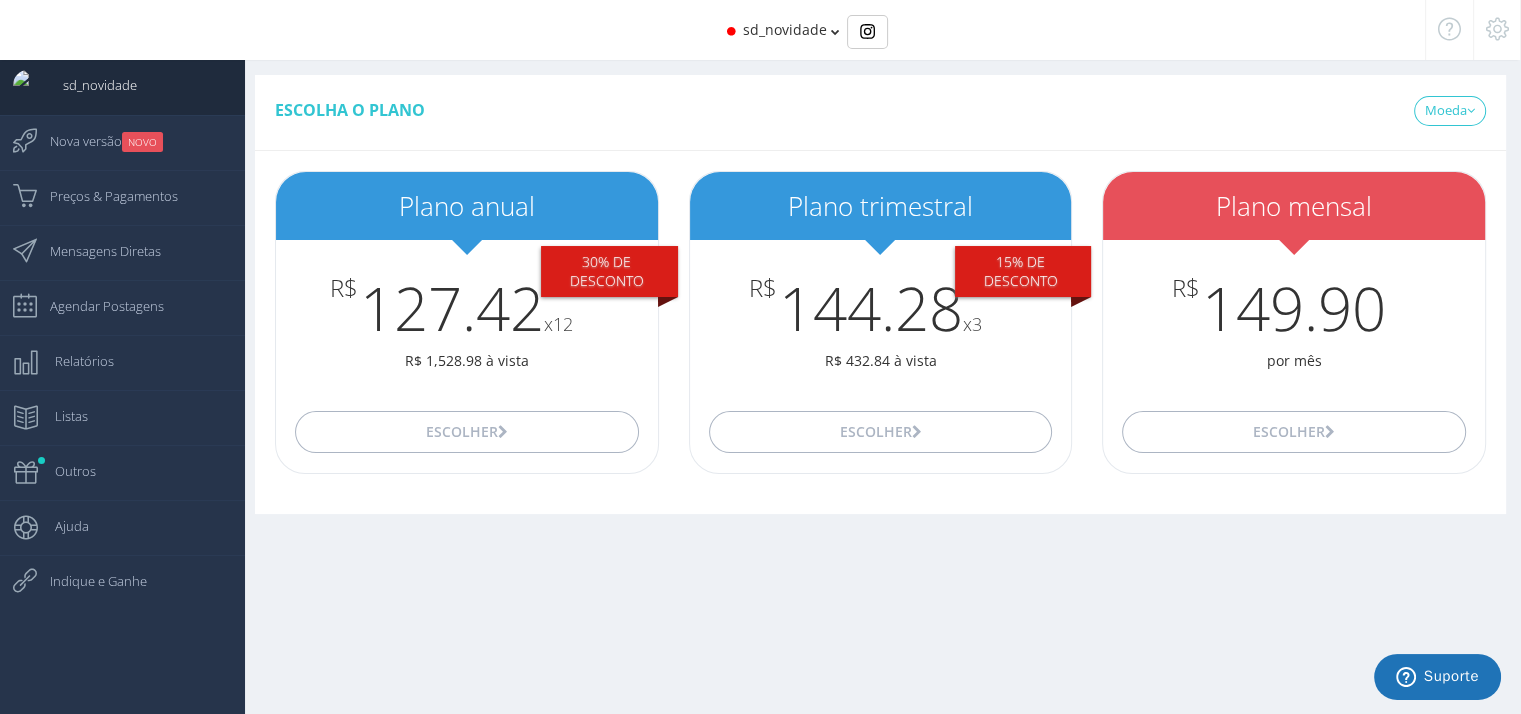 click on "sd_novidade" at bounding box center [785, 29] 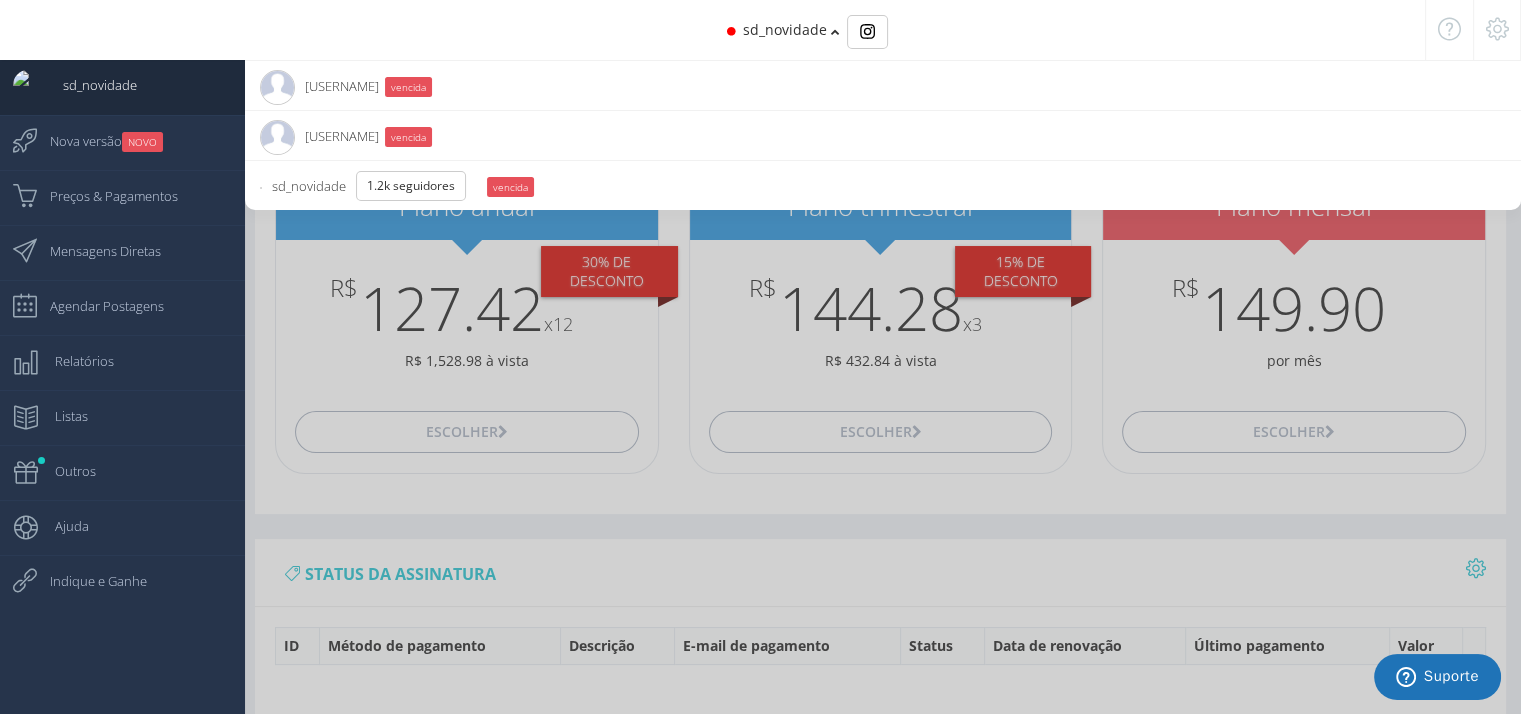 click on "[USERNAME]  1.1K Seguidores" at bounding box center (319, 86) 